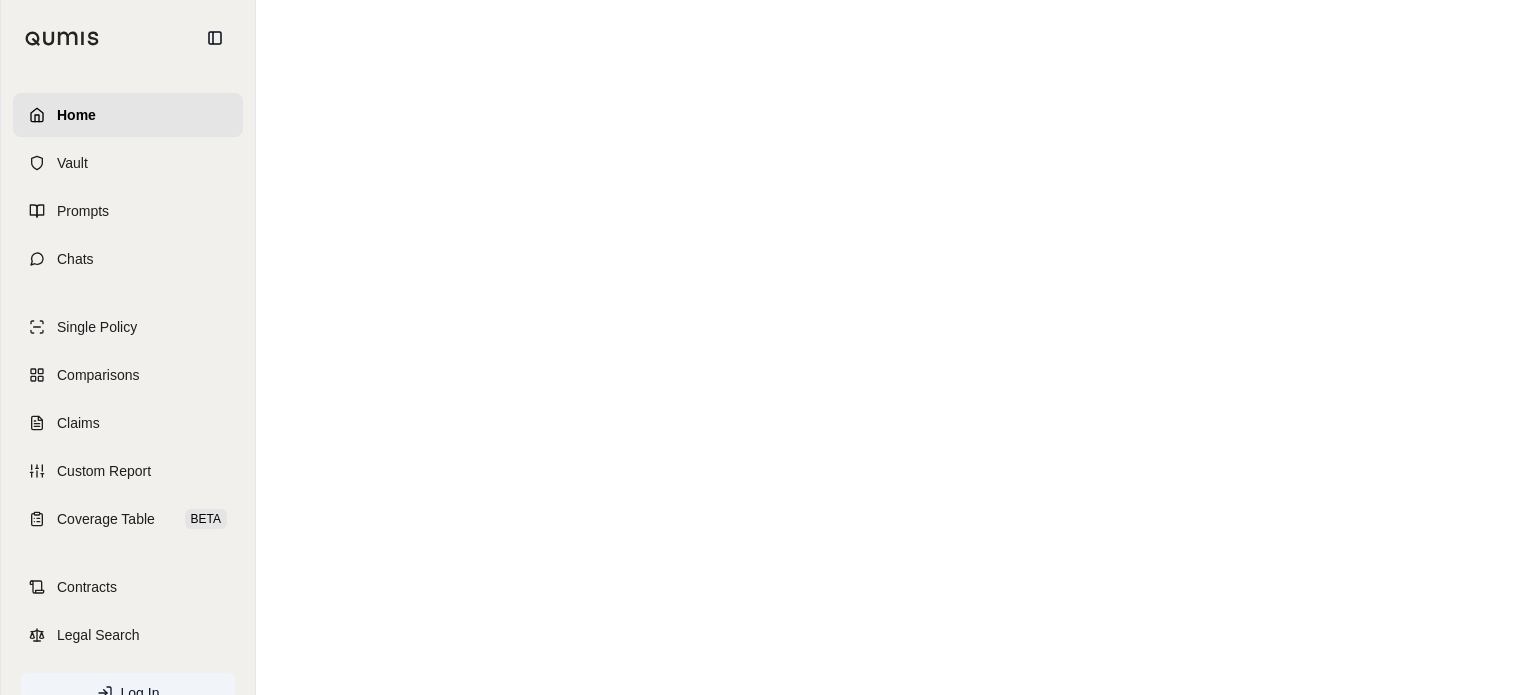 scroll, scrollTop: 0, scrollLeft: 0, axis: both 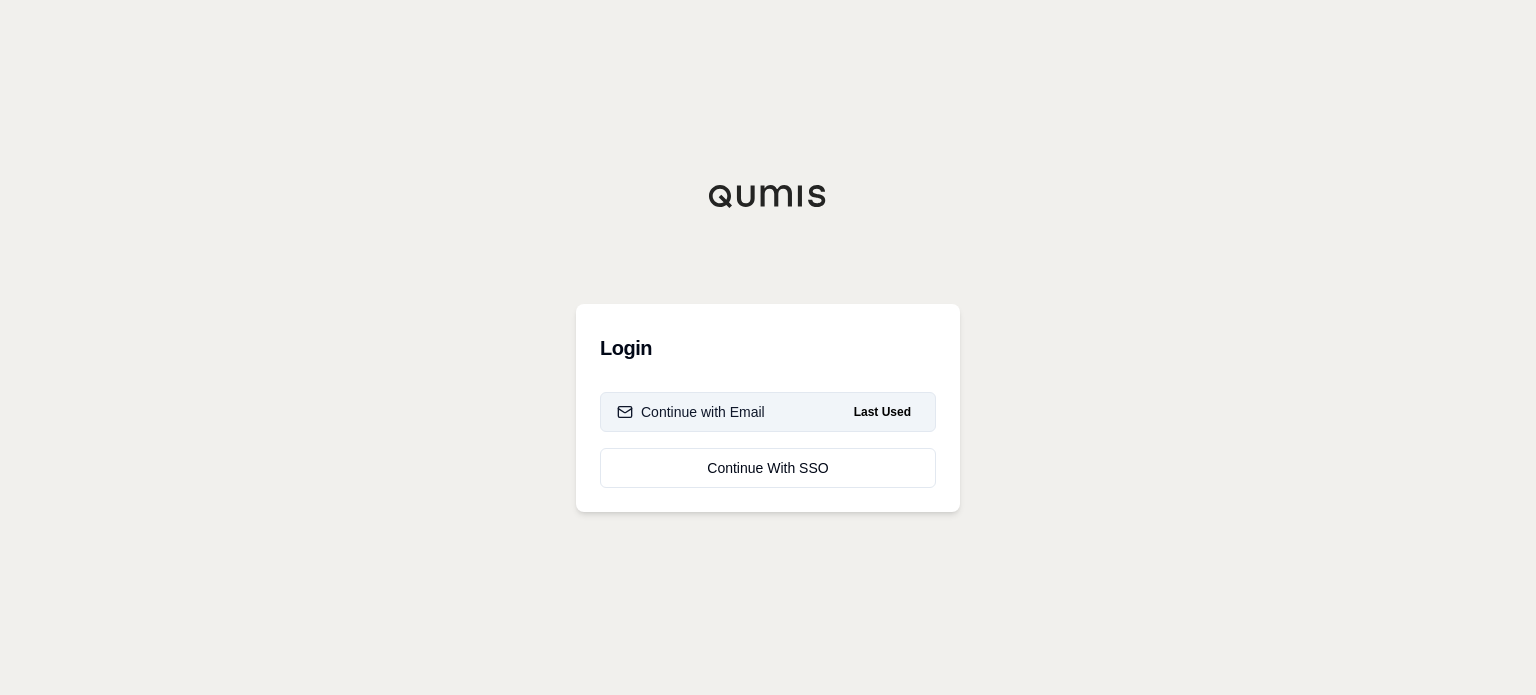 click on "Continue with Email" at bounding box center [691, 412] 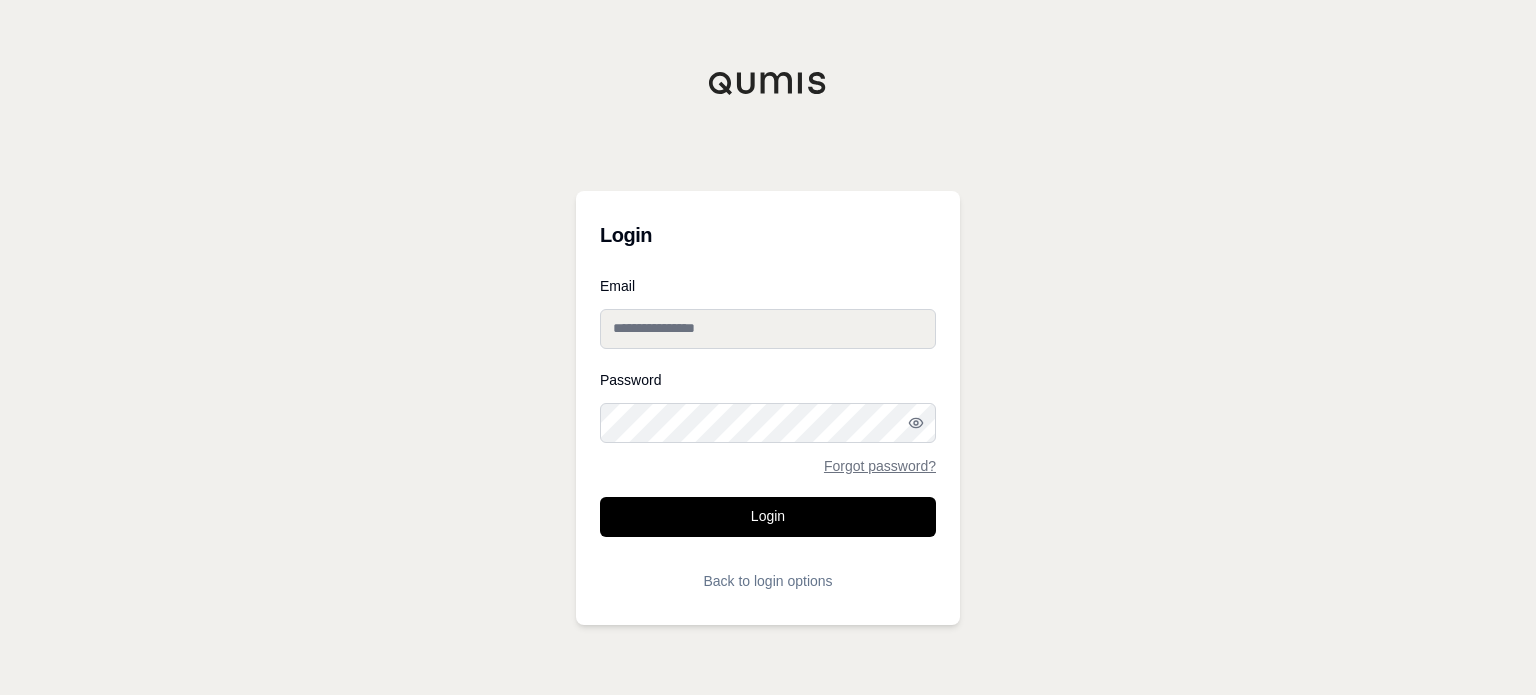 type on "**********" 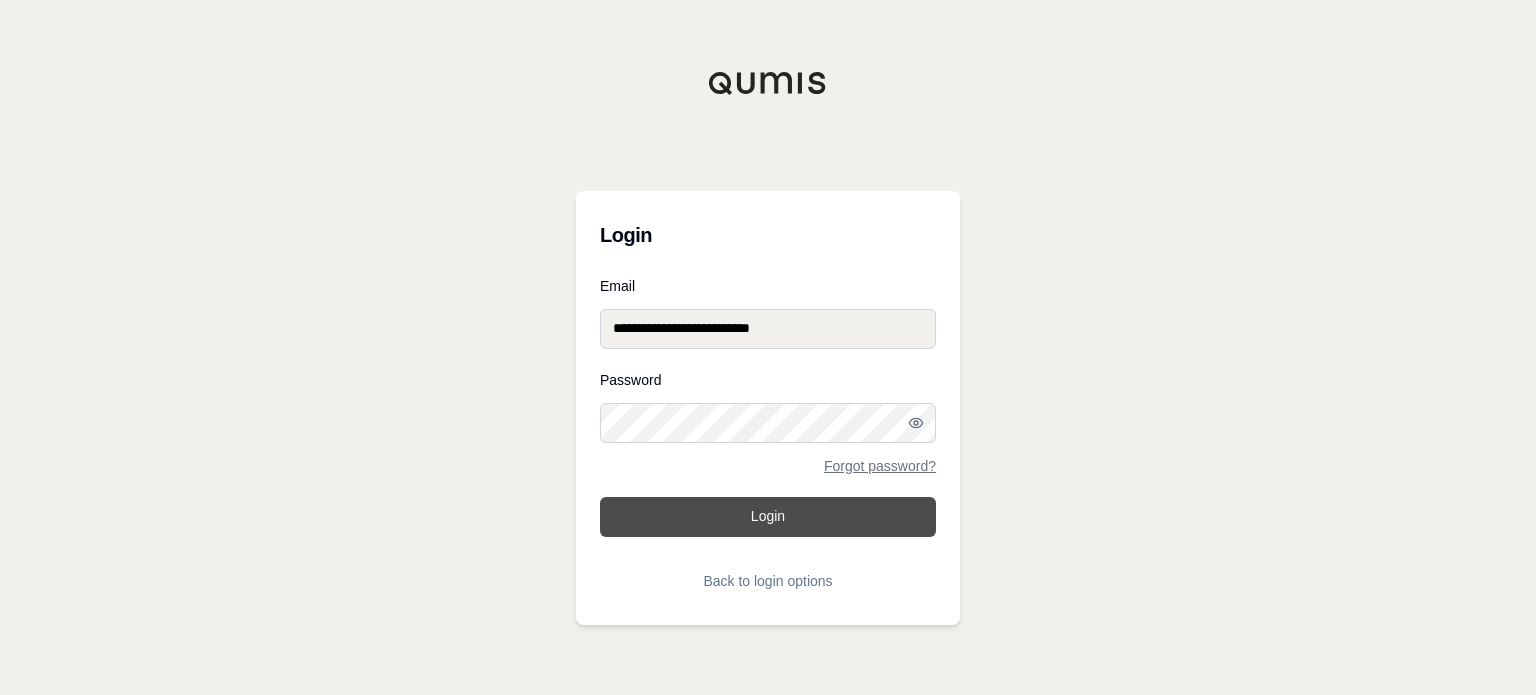 click on "**********" at bounding box center (768, 440) 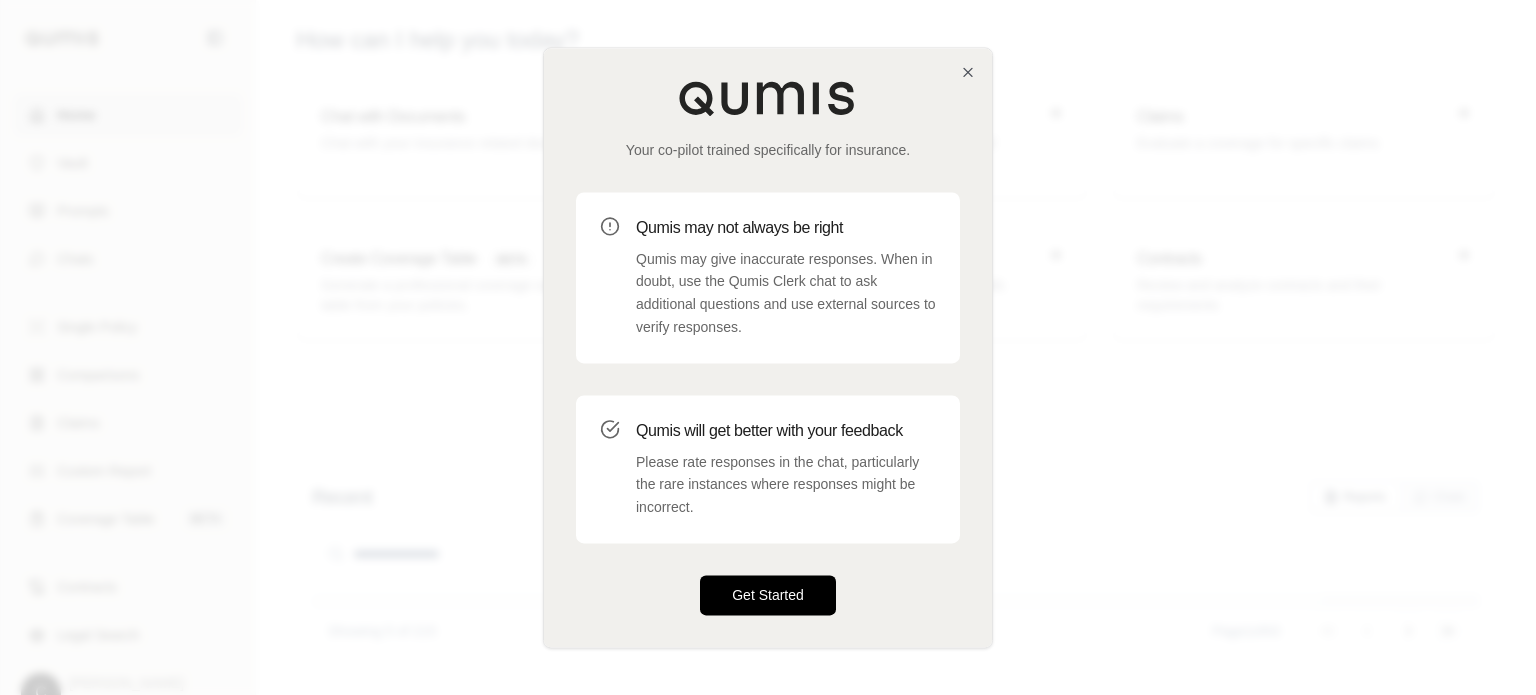 click on "Get Started" at bounding box center [768, 595] 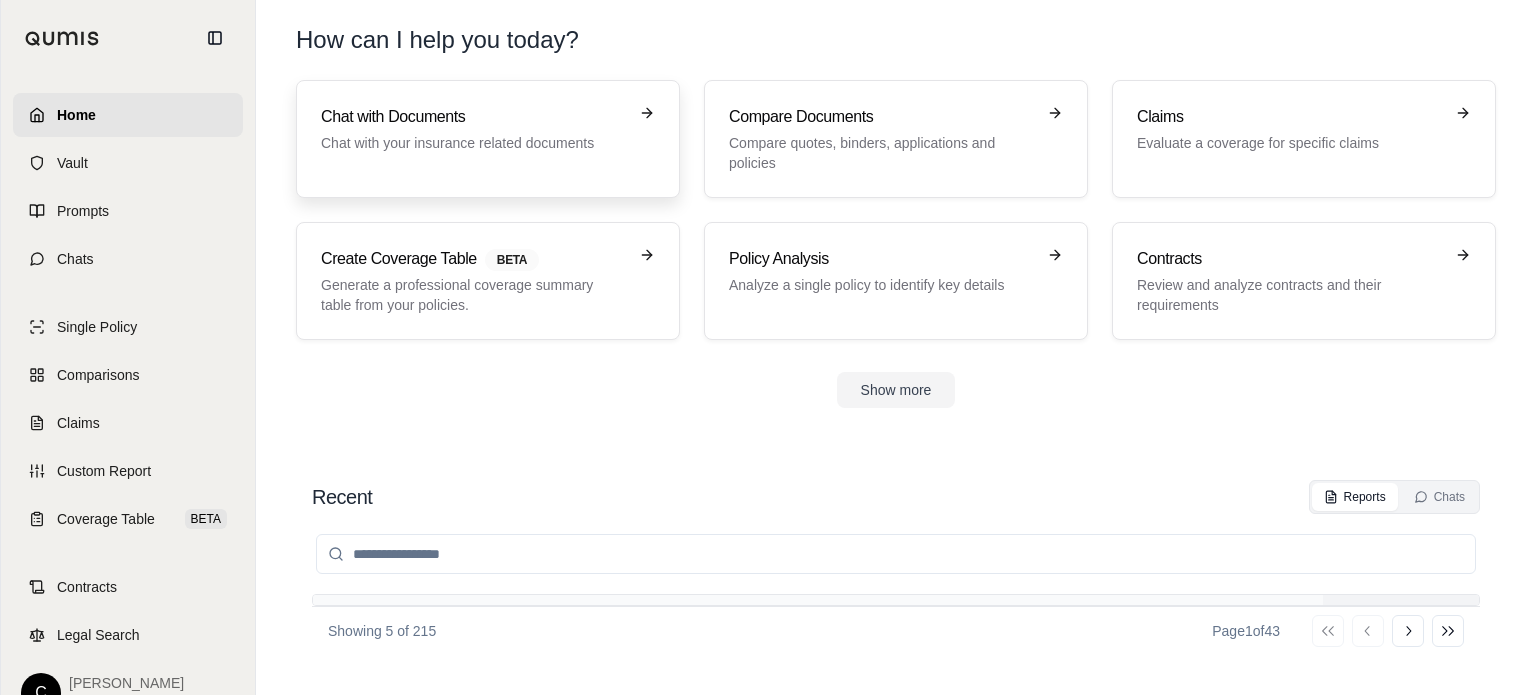 click on "Chat with Documents Chat with your insurance related documents" at bounding box center [488, 139] 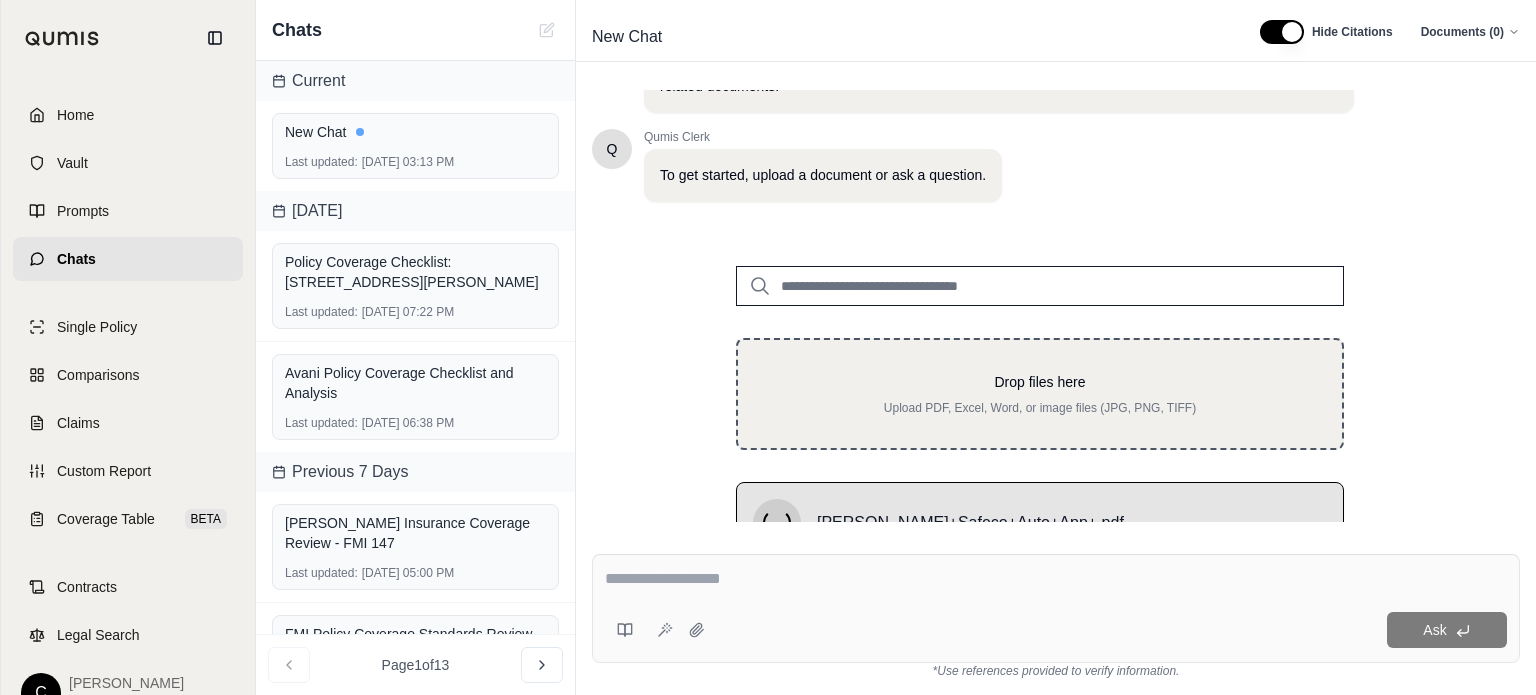 scroll, scrollTop: 157, scrollLeft: 0, axis: vertical 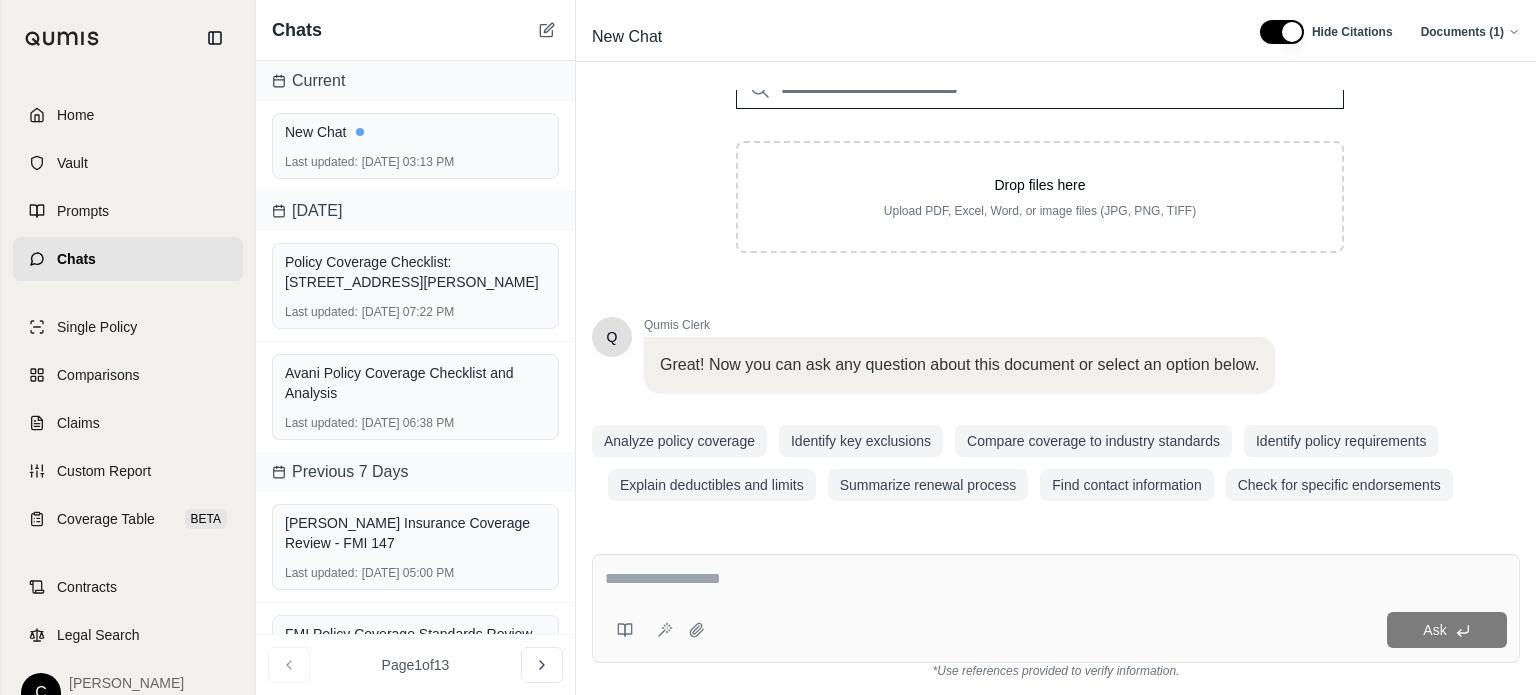 click on "Ask" at bounding box center (1056, 608) 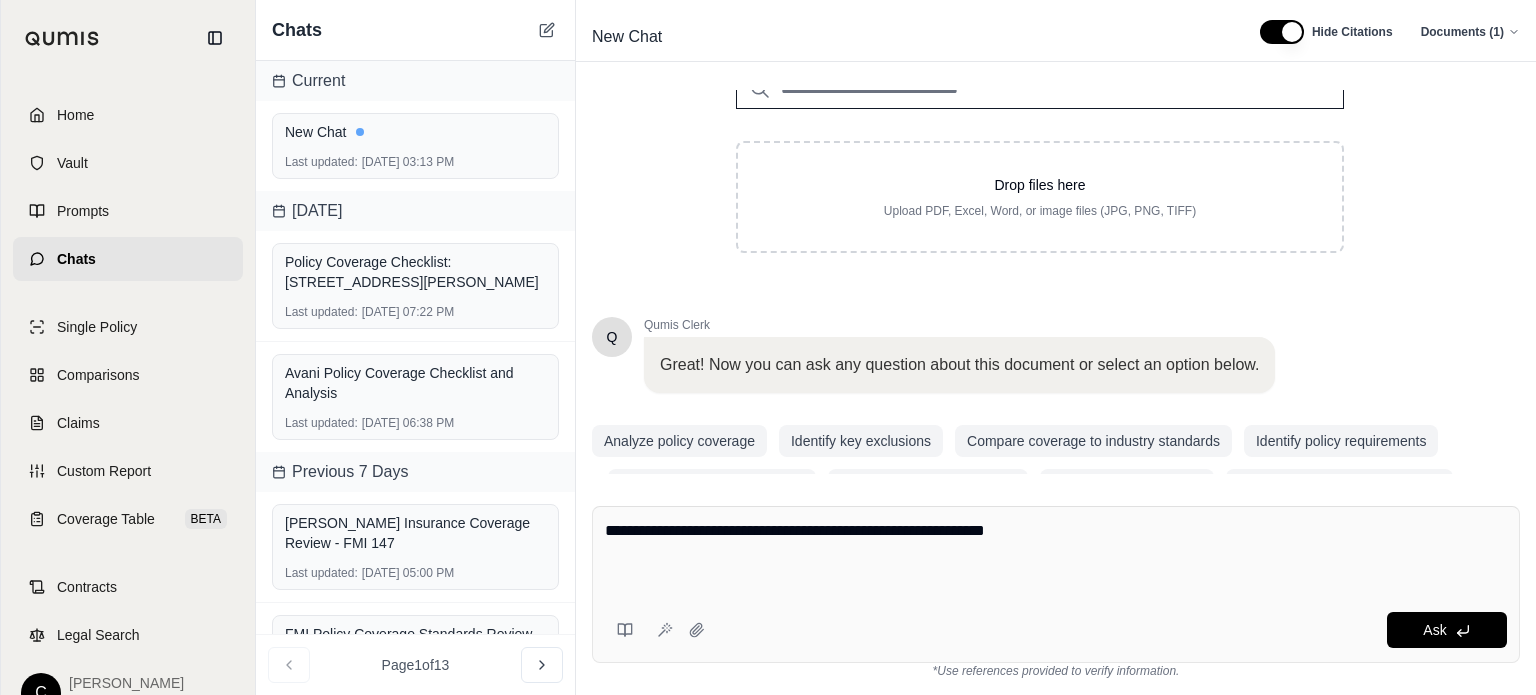 paste on "**********" 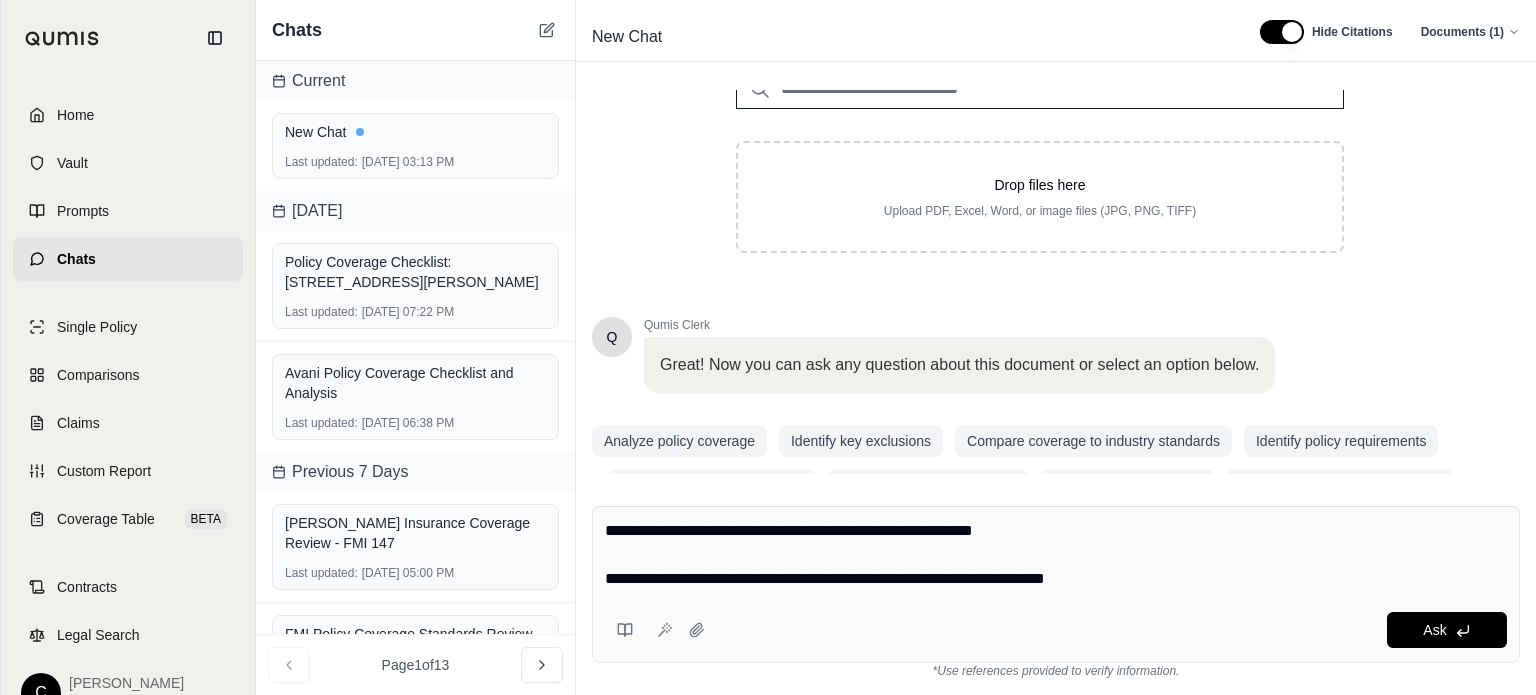 scroll, scrollTop: 212, scrollLeft: 0, axis: vertical 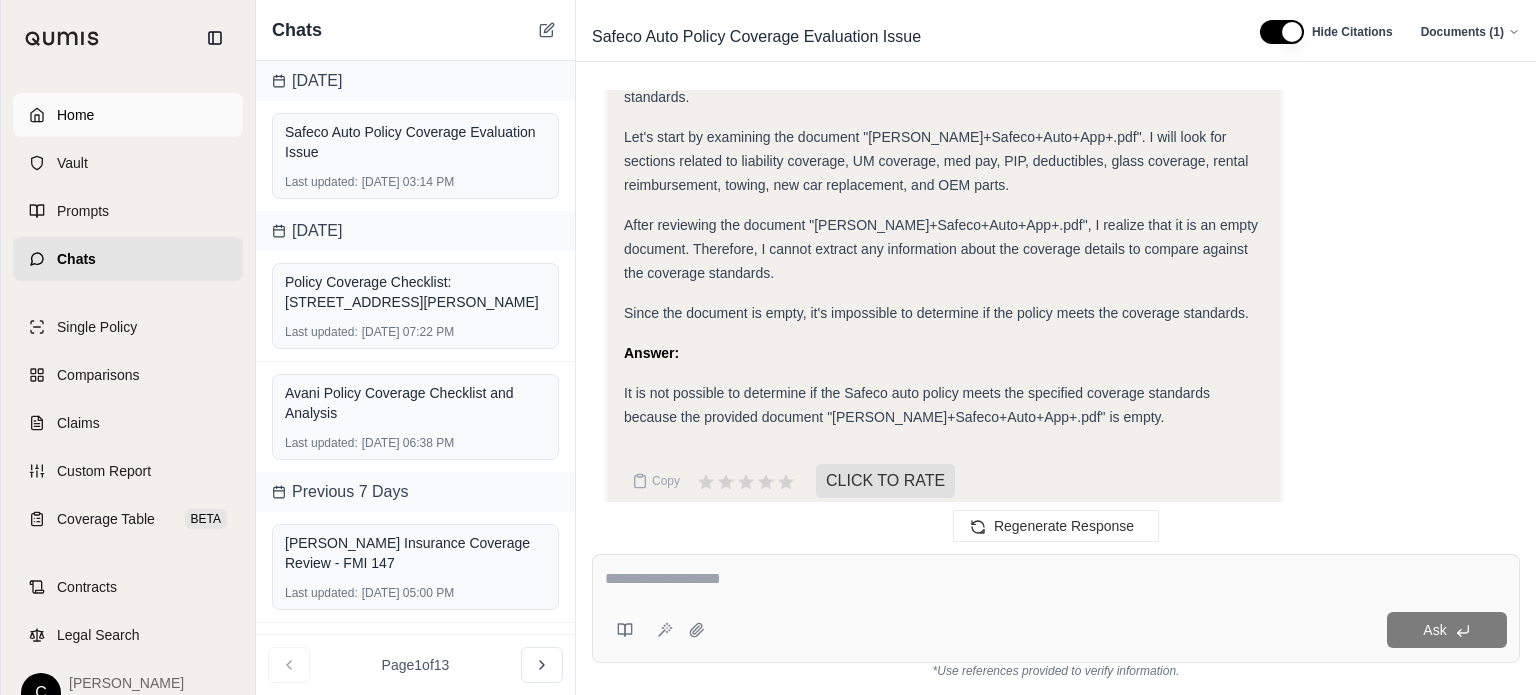 click on "Home" at bounding box center [75, 115] 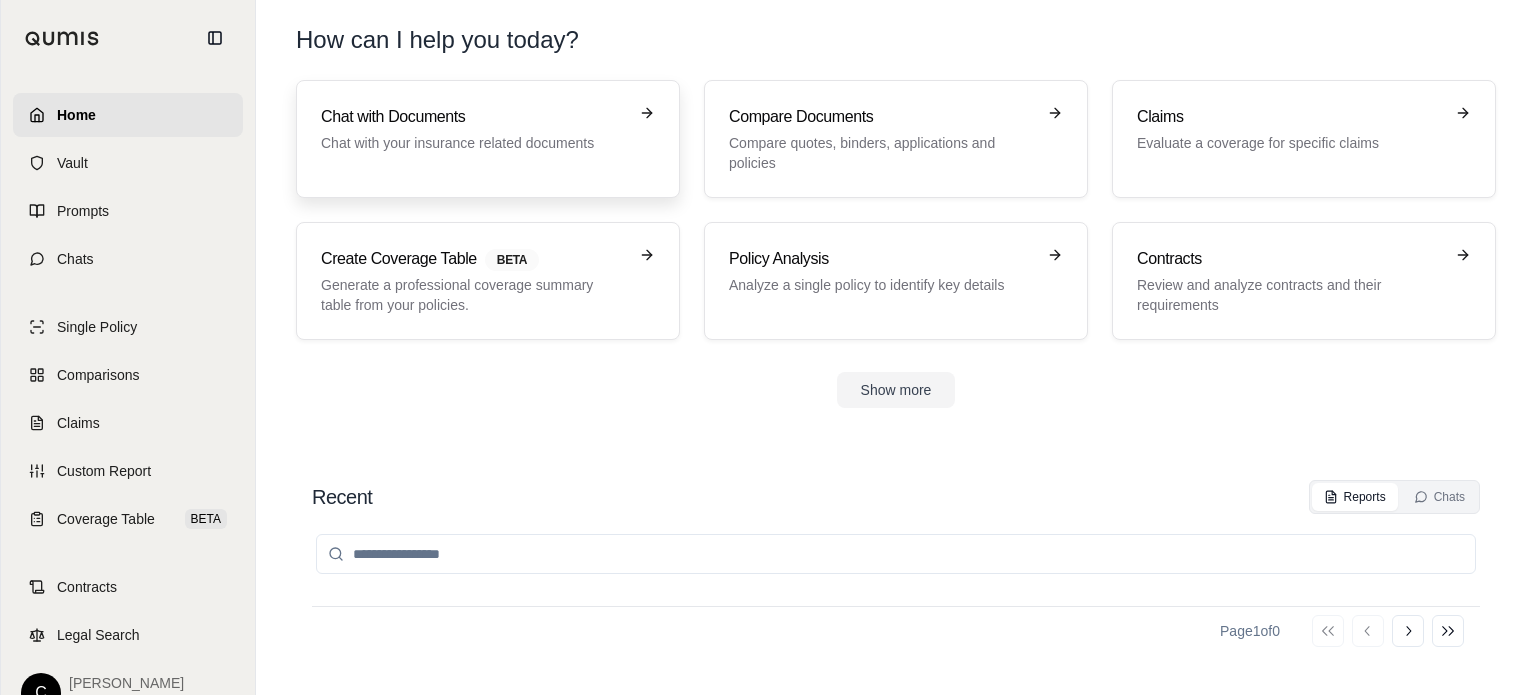 click on "Chat with Documents" at bounding box center (474, 117) 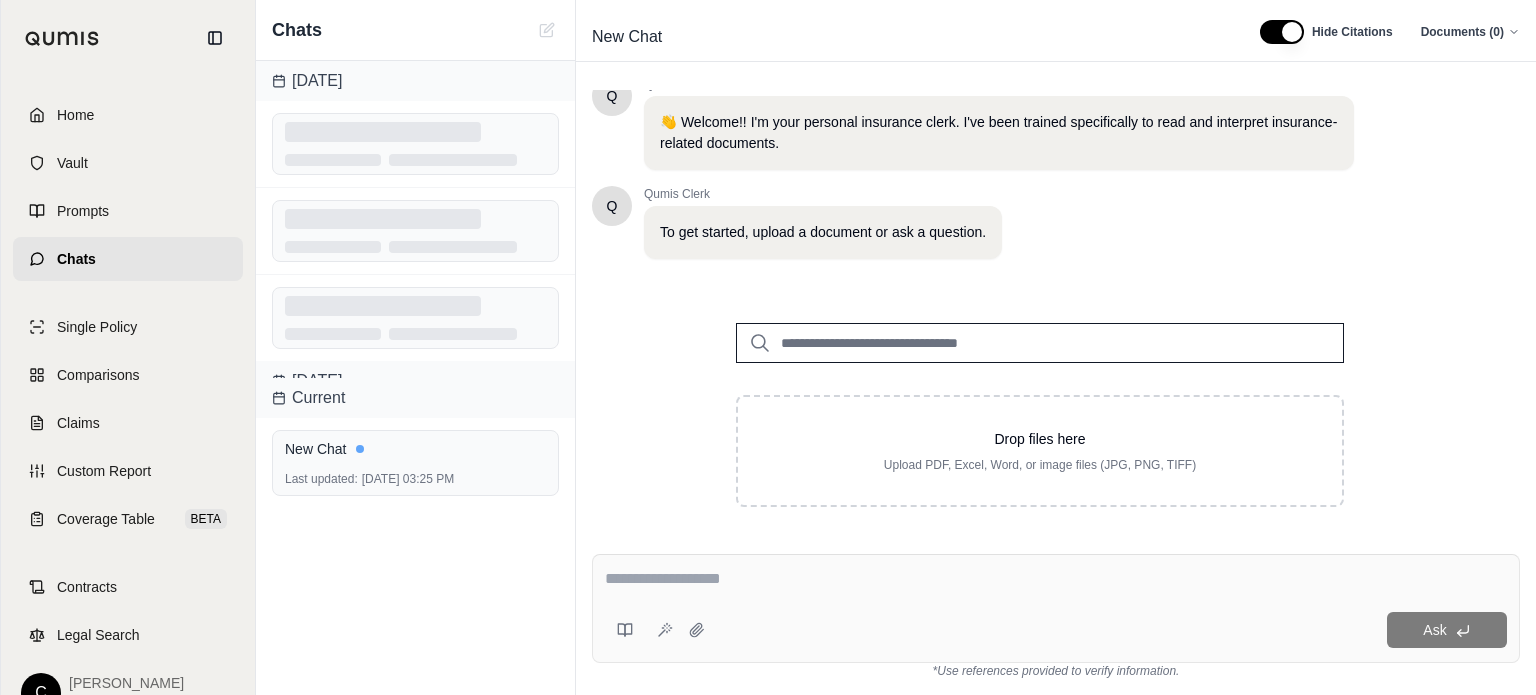 scroll, scrollTop: 60, scrollLeft: 0, axis: vertical 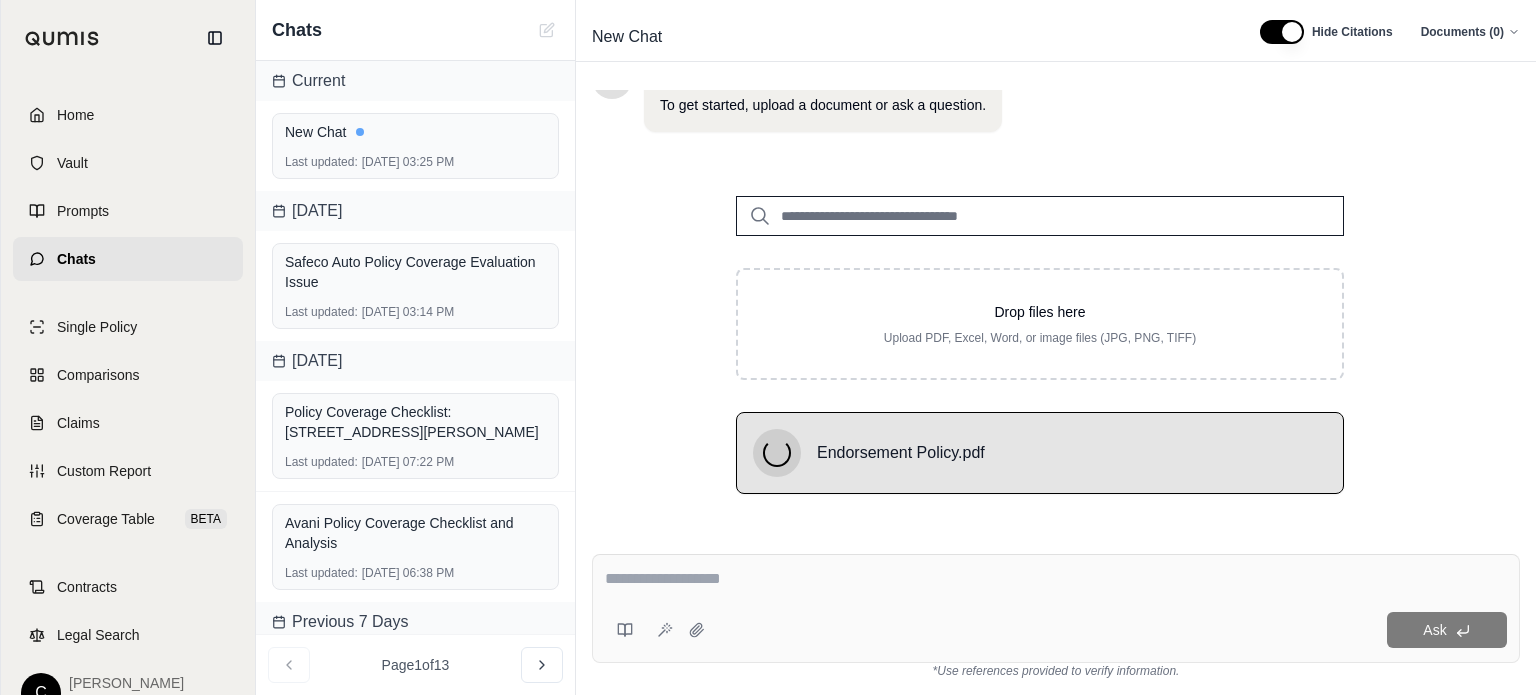 click at bounding box center [1056, 579] 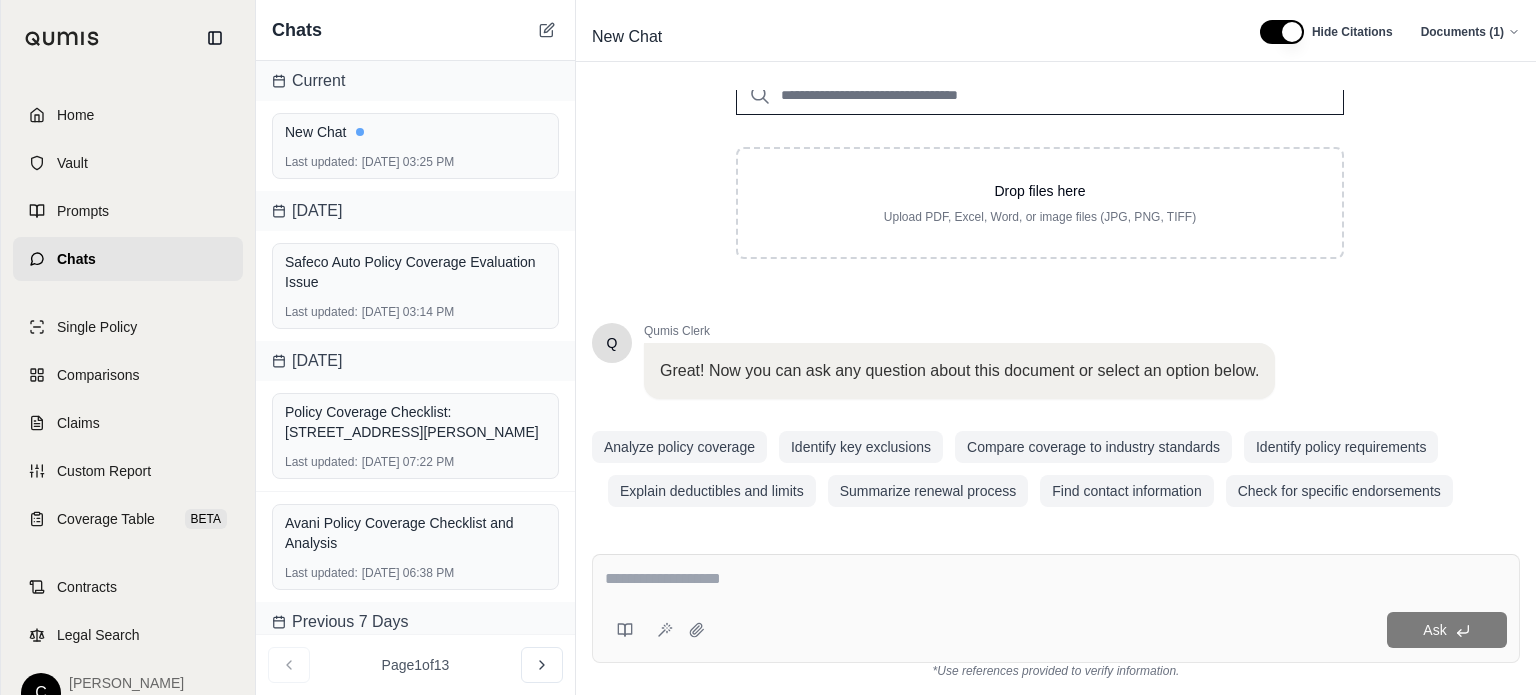scroll, scrollTop: 284, scrollLeft: 0, axis: vertical 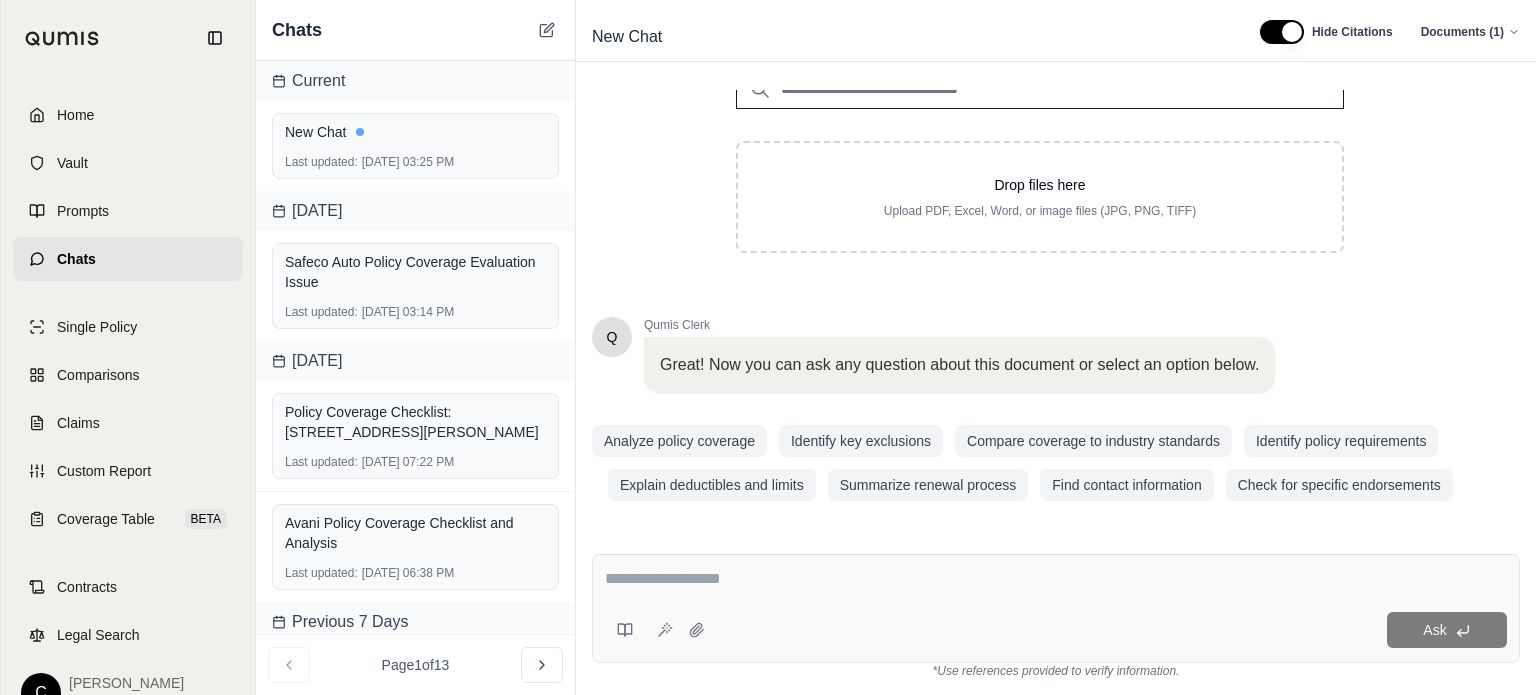 click at bounding box center (1056, 579) 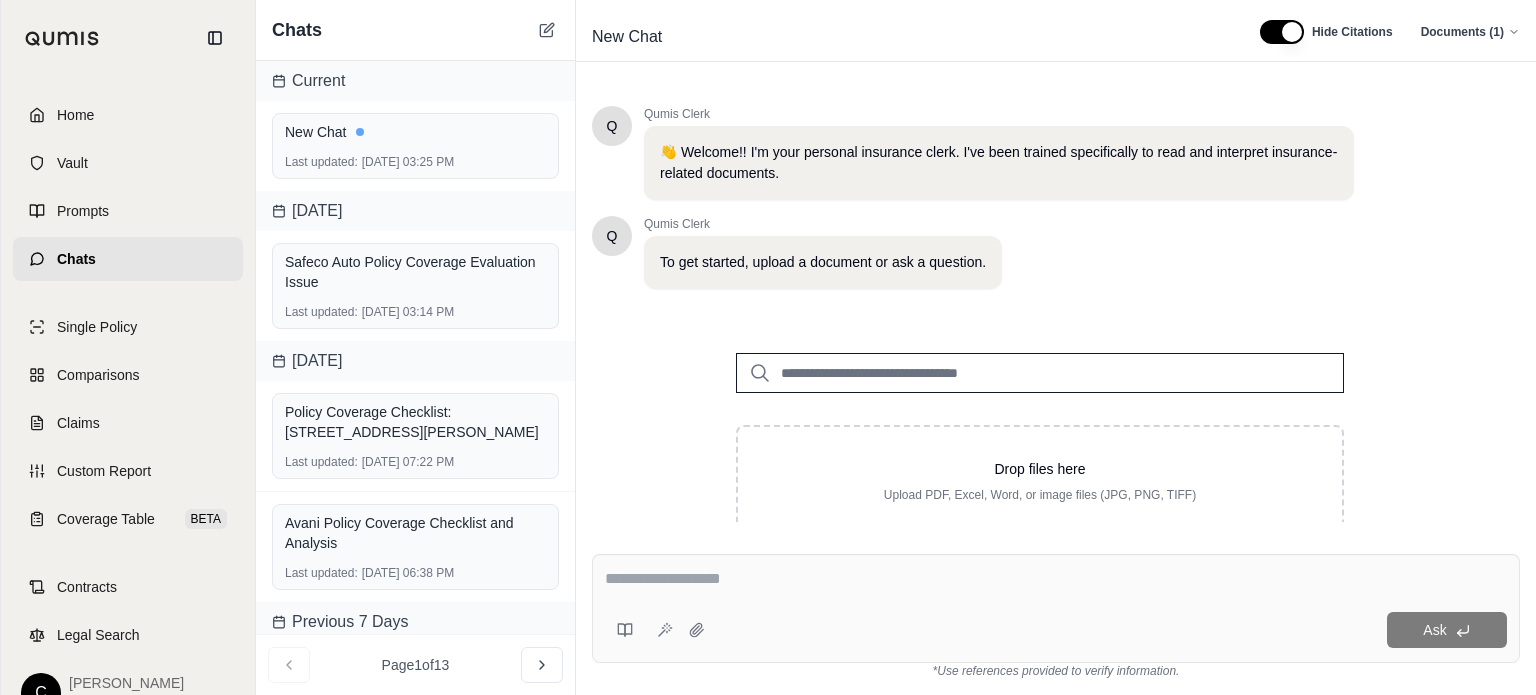 scroll, scrollTop: 284, scrollLeft: 0, axis: vertical 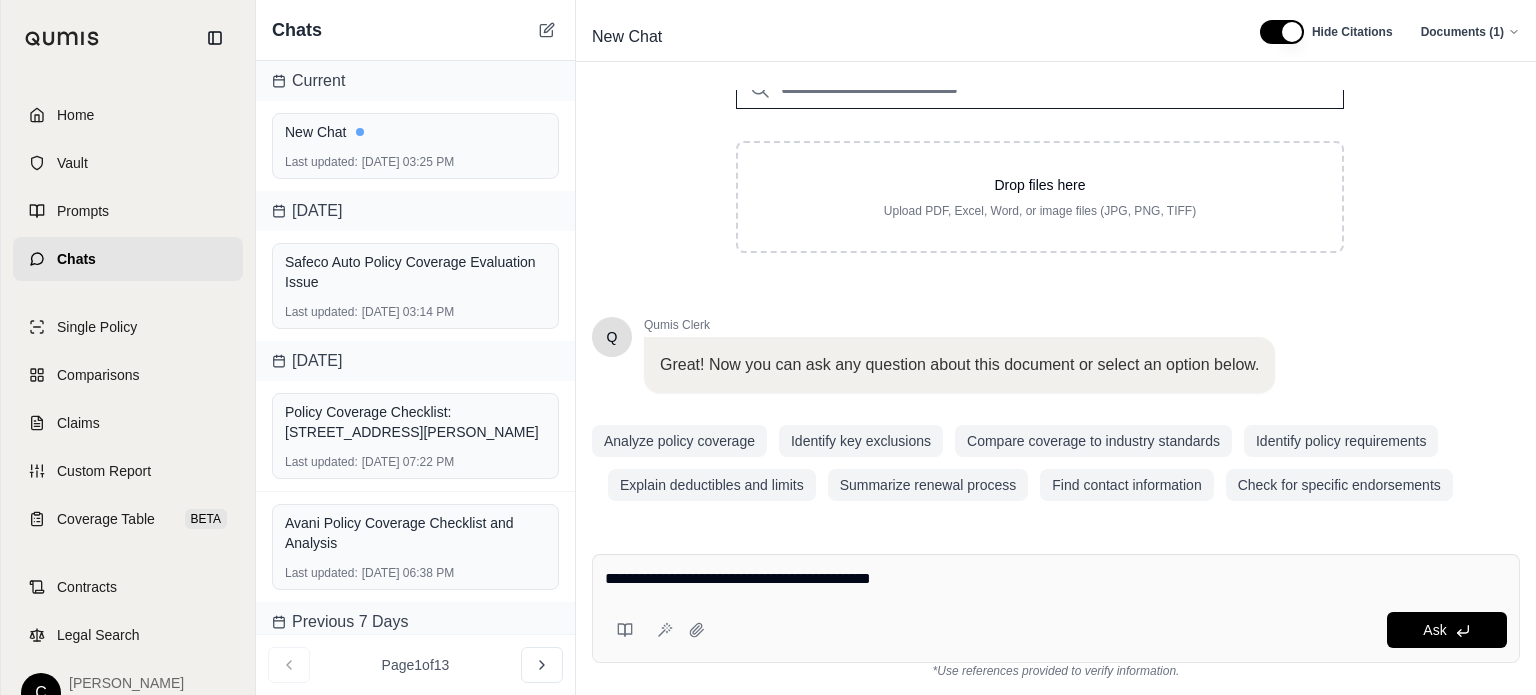 type on "**********" 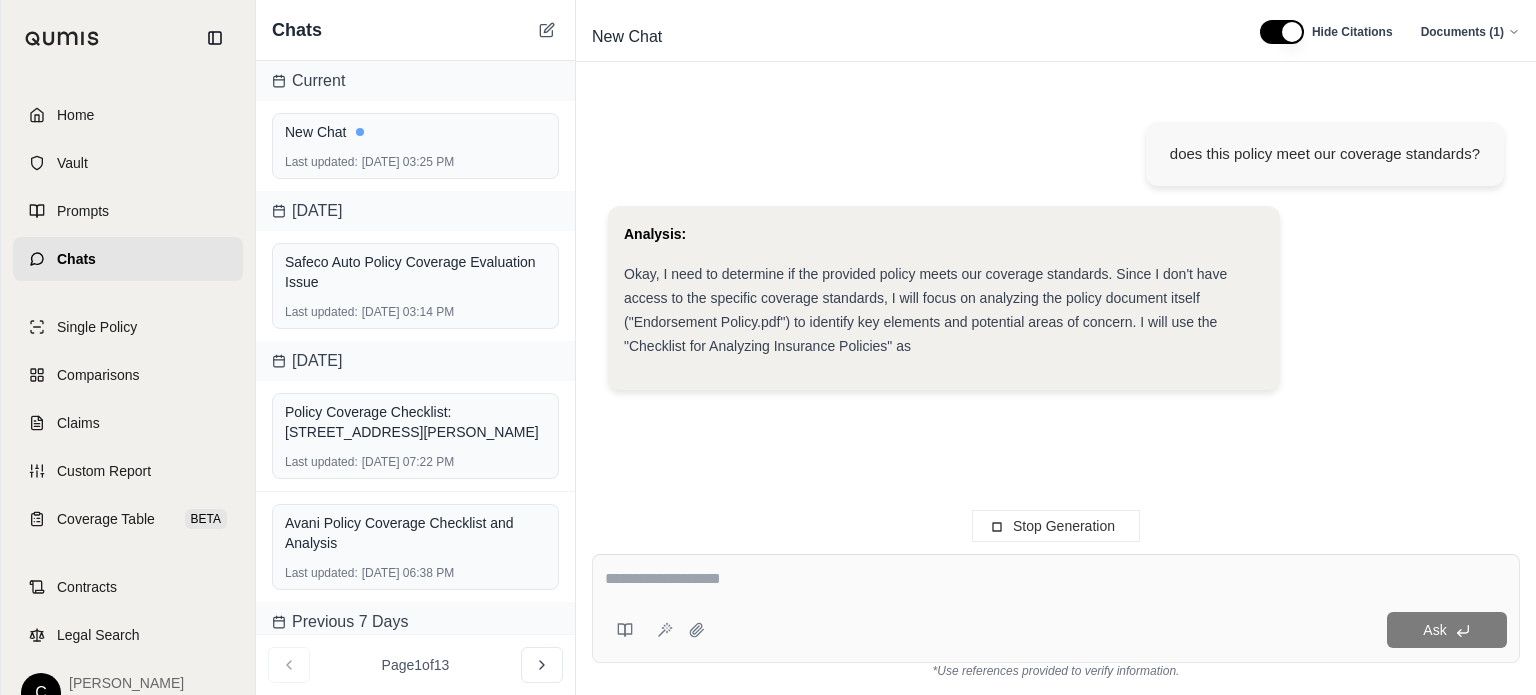 type on "**********" 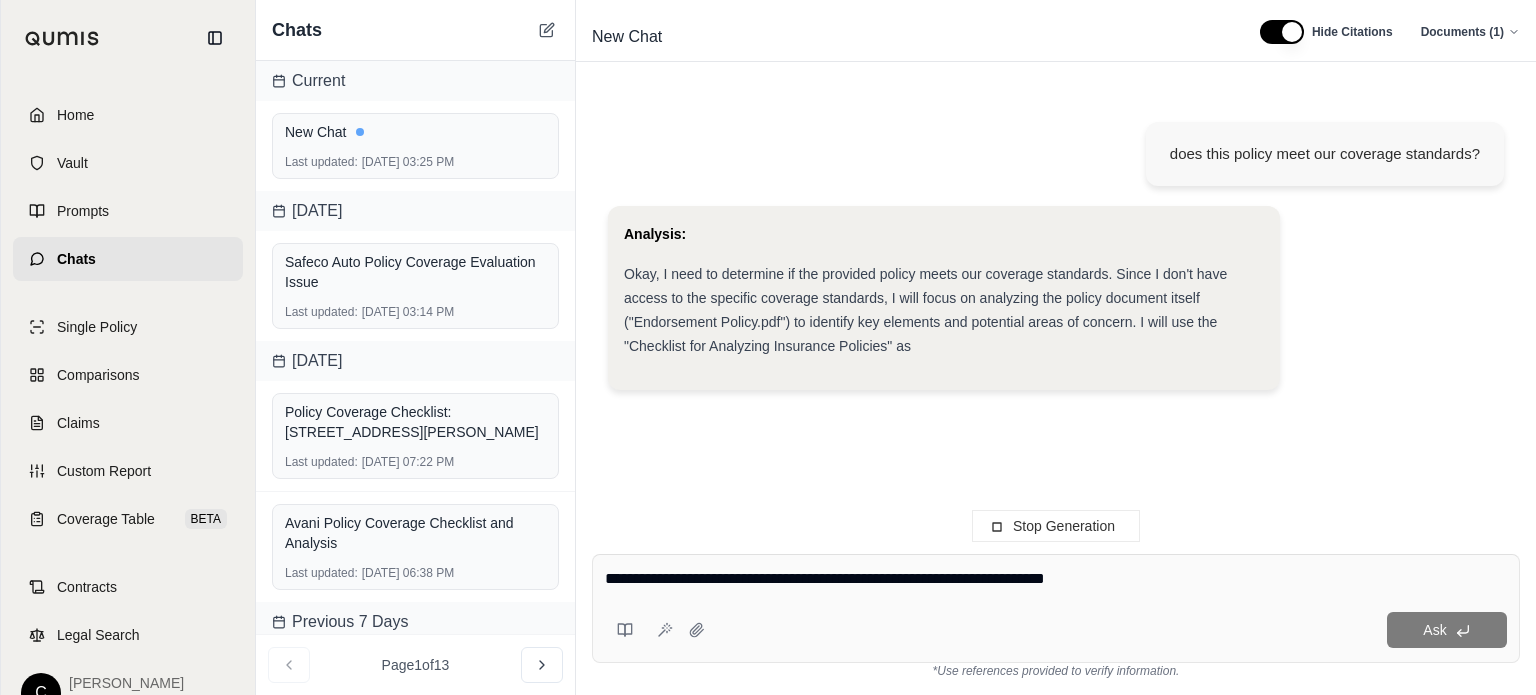 scroll, scrollTop: 164, scrollLeft: 0, axis: vertical 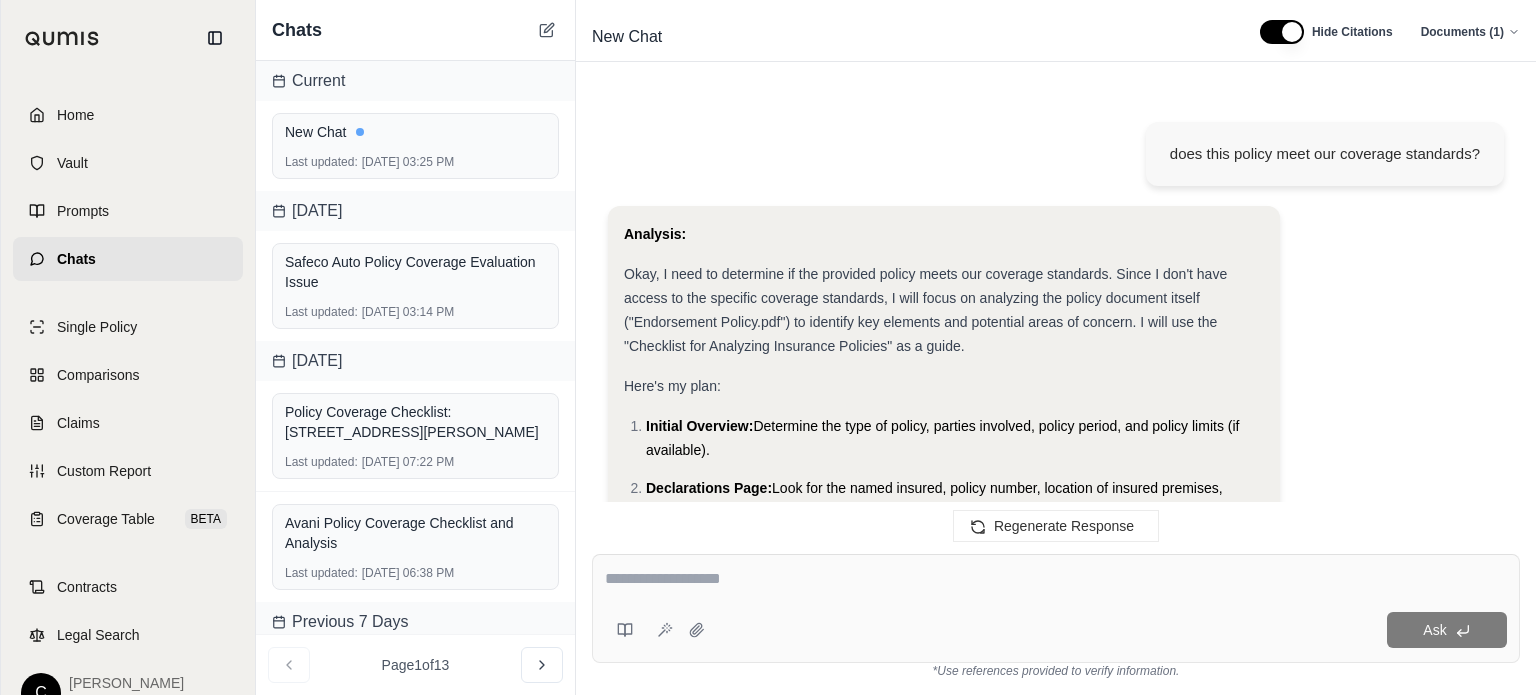 click at bounding box center (1056, 579) 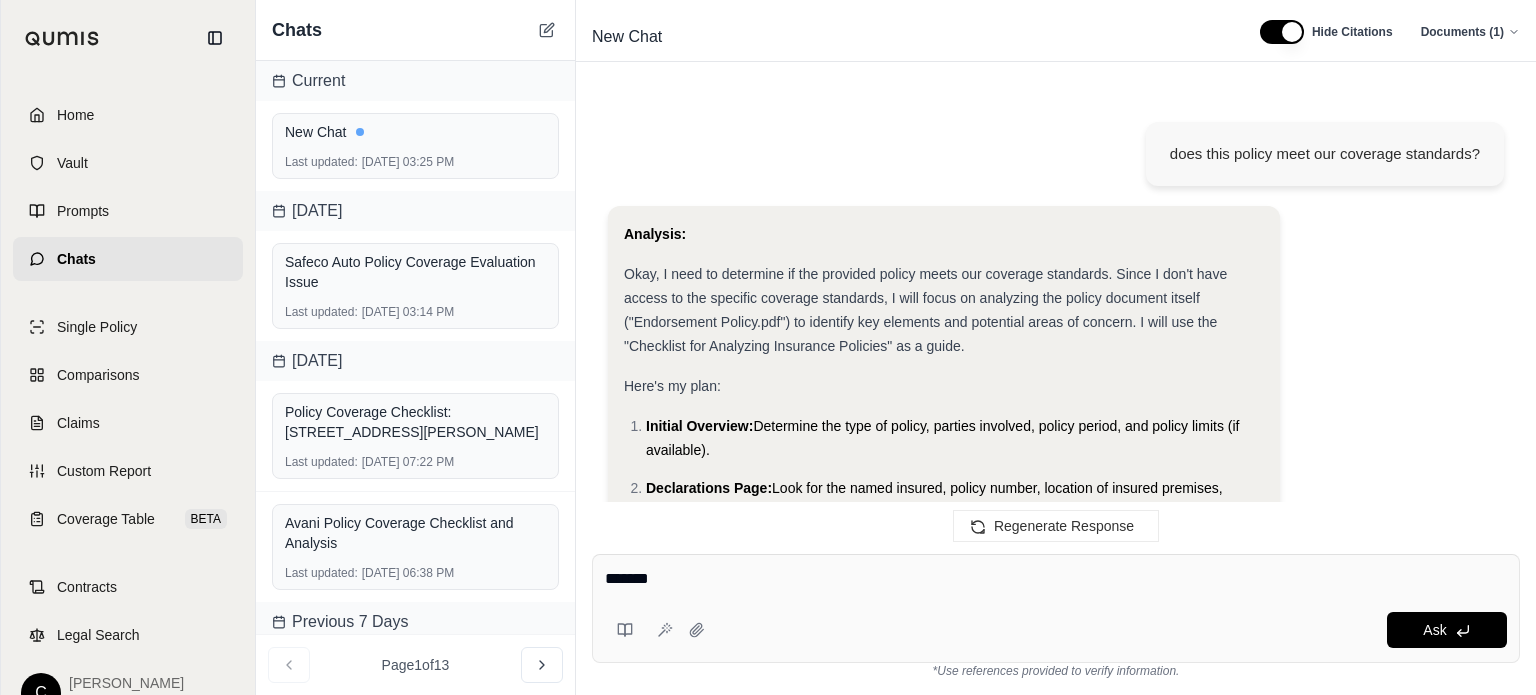 scroll, scrollTop: 744, scrollLeft: 0, axis: vertical 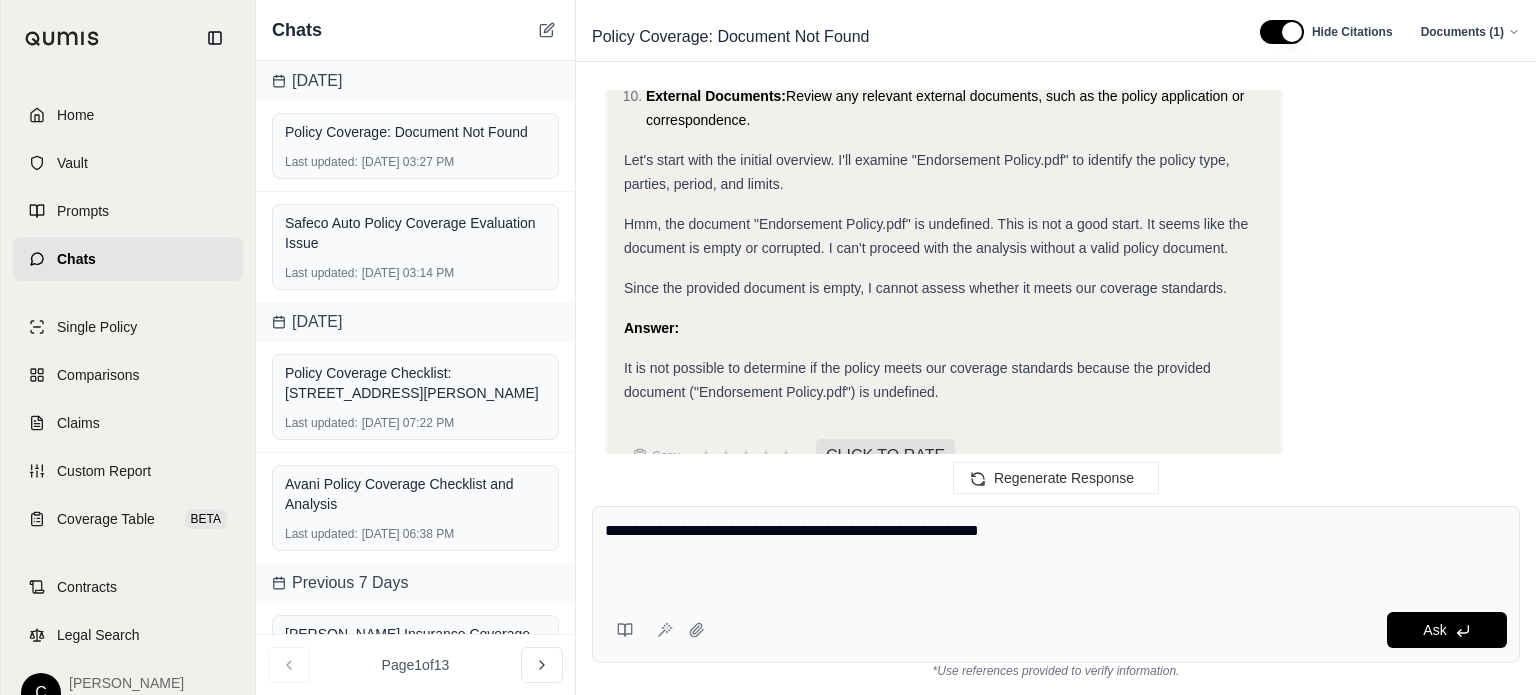type on "**********" 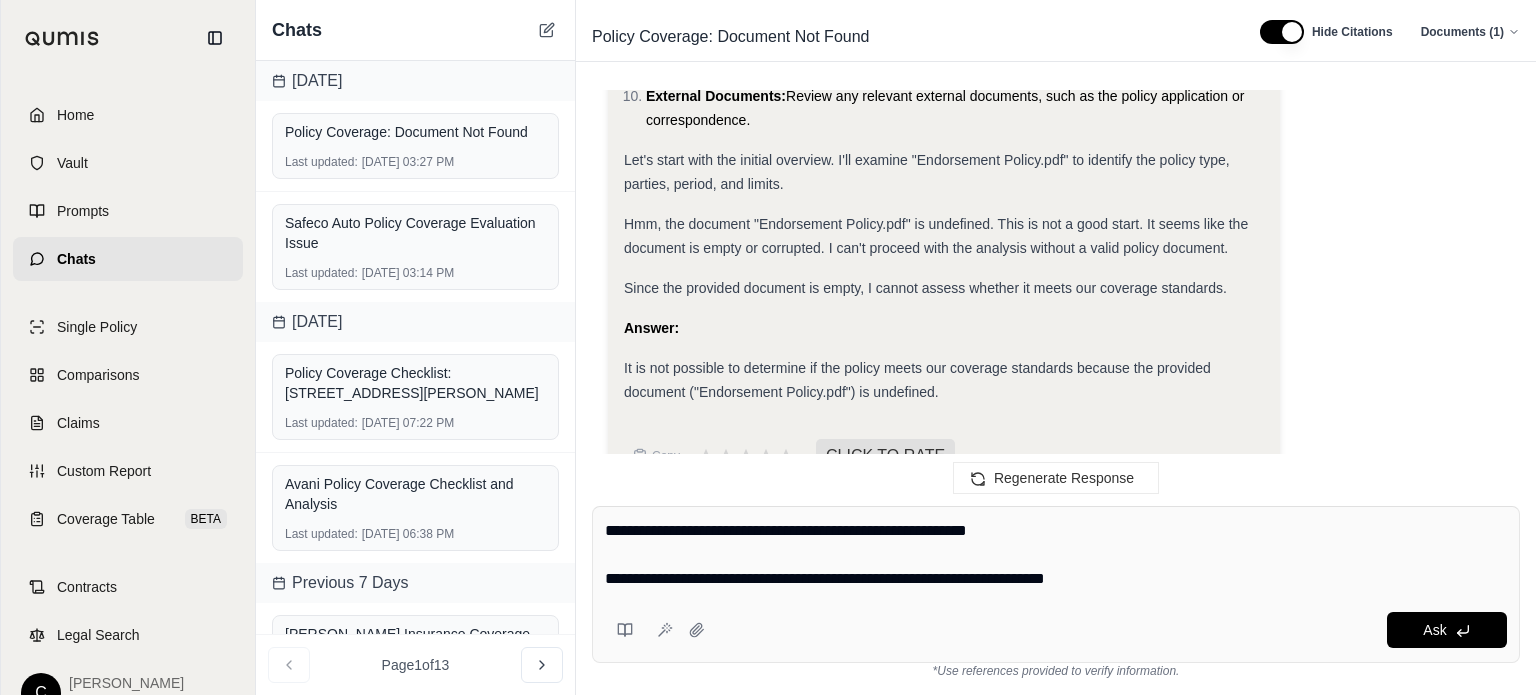 scroll, scrollTop: 212, scrollLeft: 0, axis: vertical 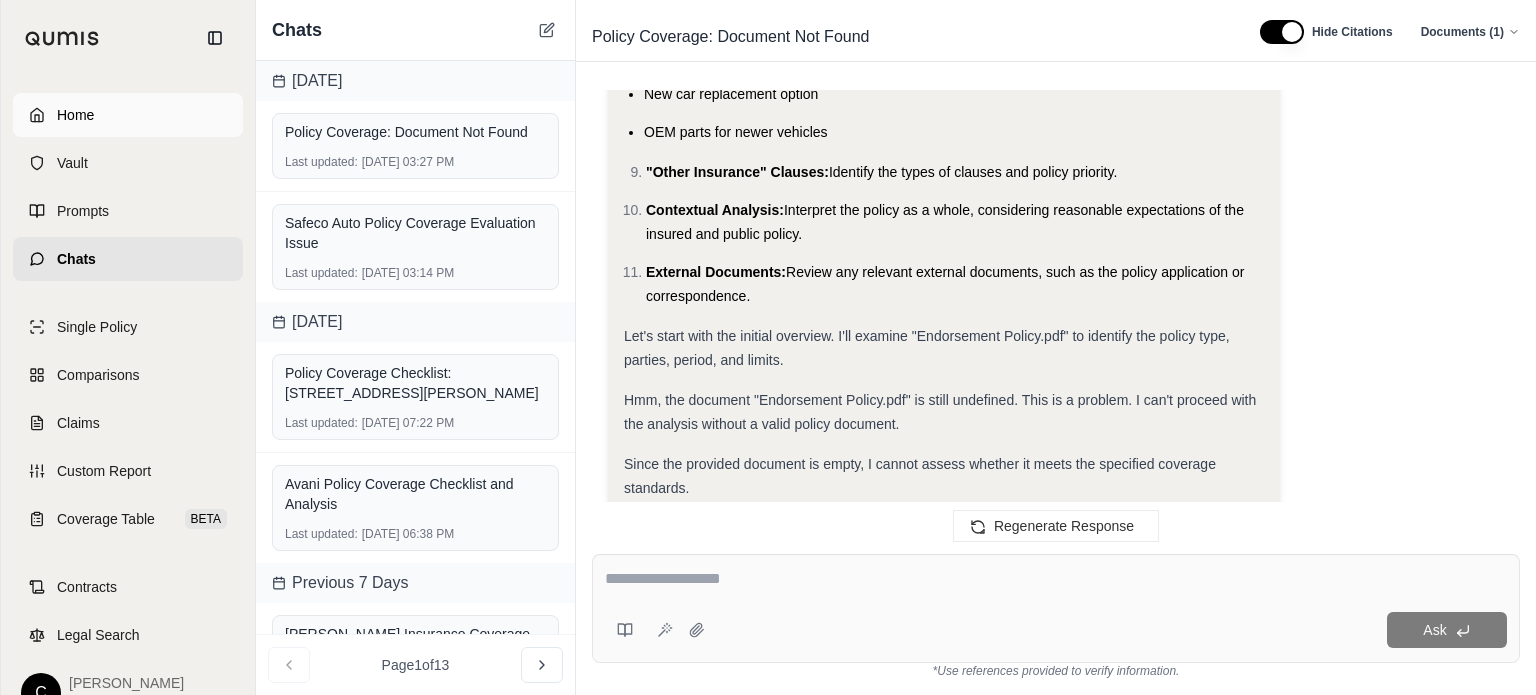 click on "Home" at bounding box center [128, 115] 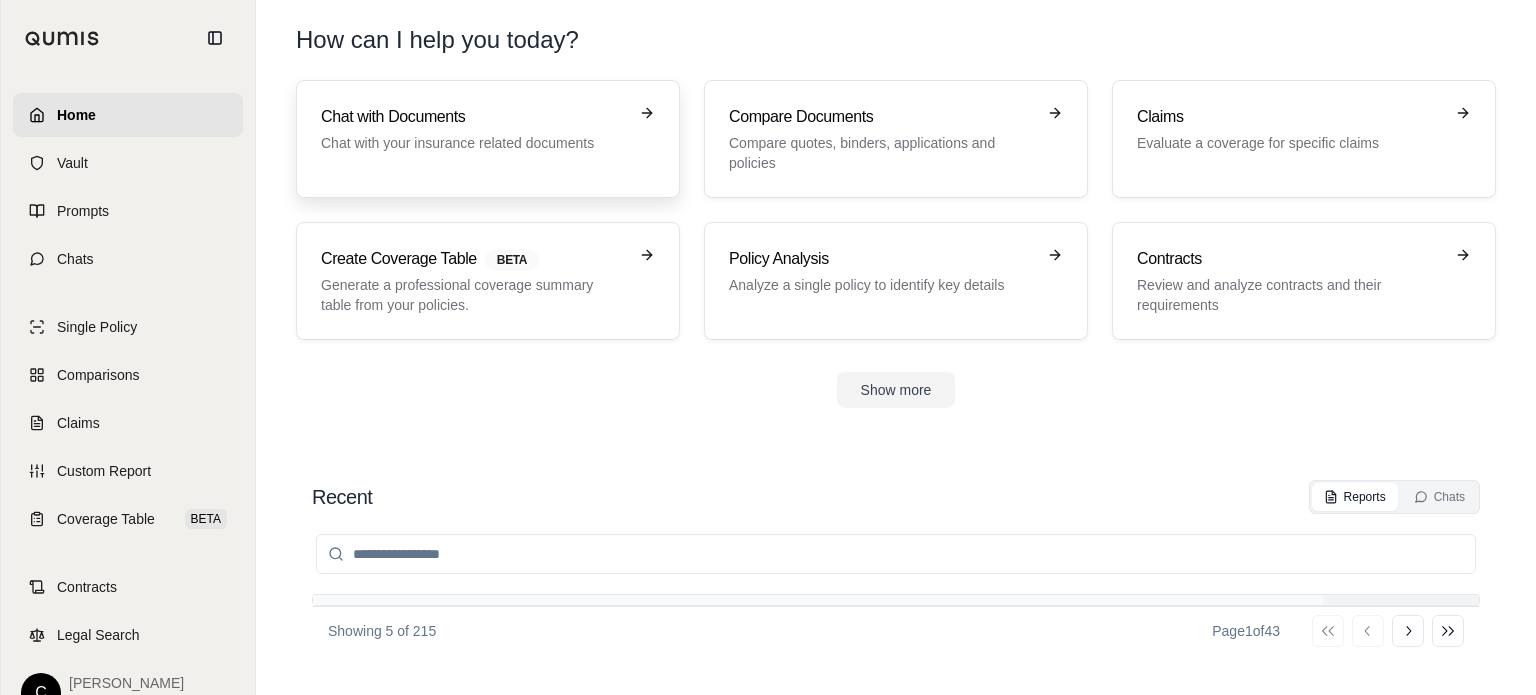 click on "Chat with Documents Chat with your insurance related documents" at bounding box center (488, 139) 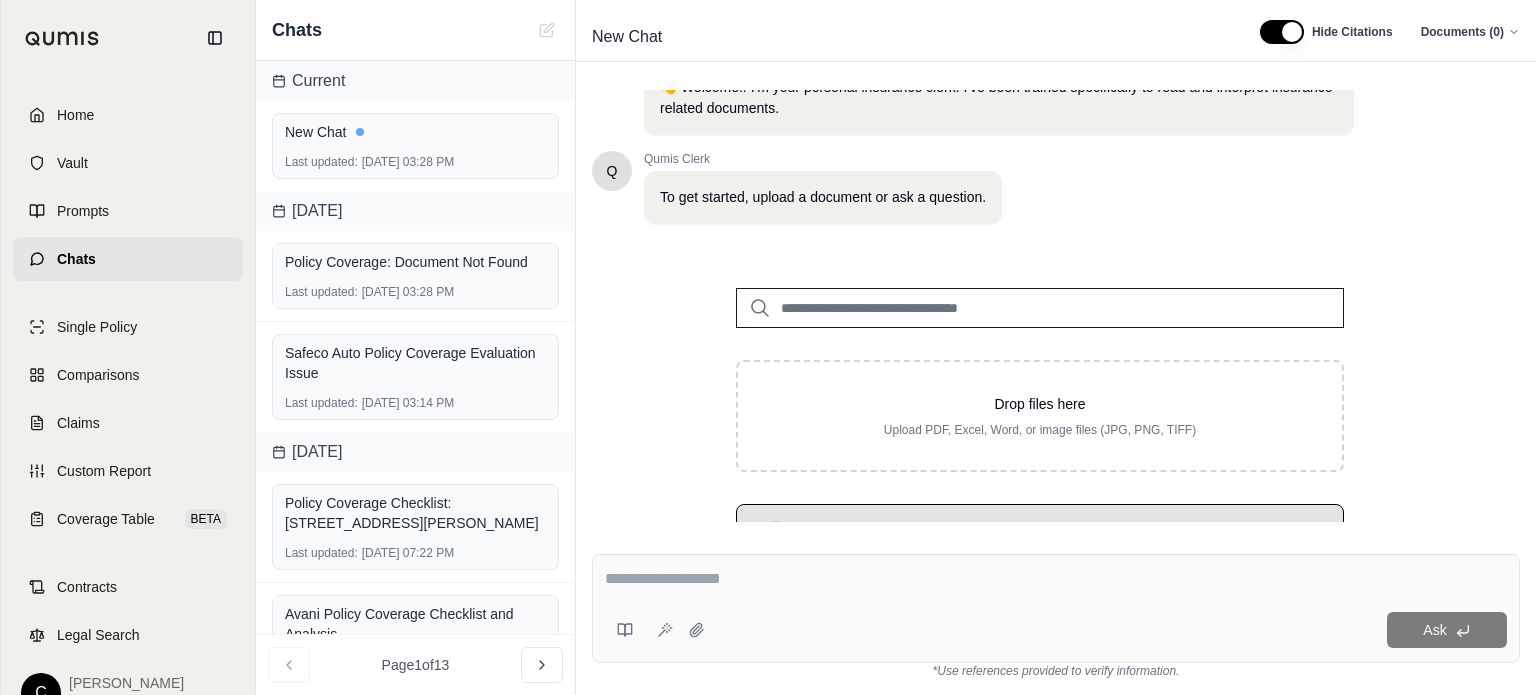 scroll, scrollTop: 157, scrollLeft: 0, axis: vertical 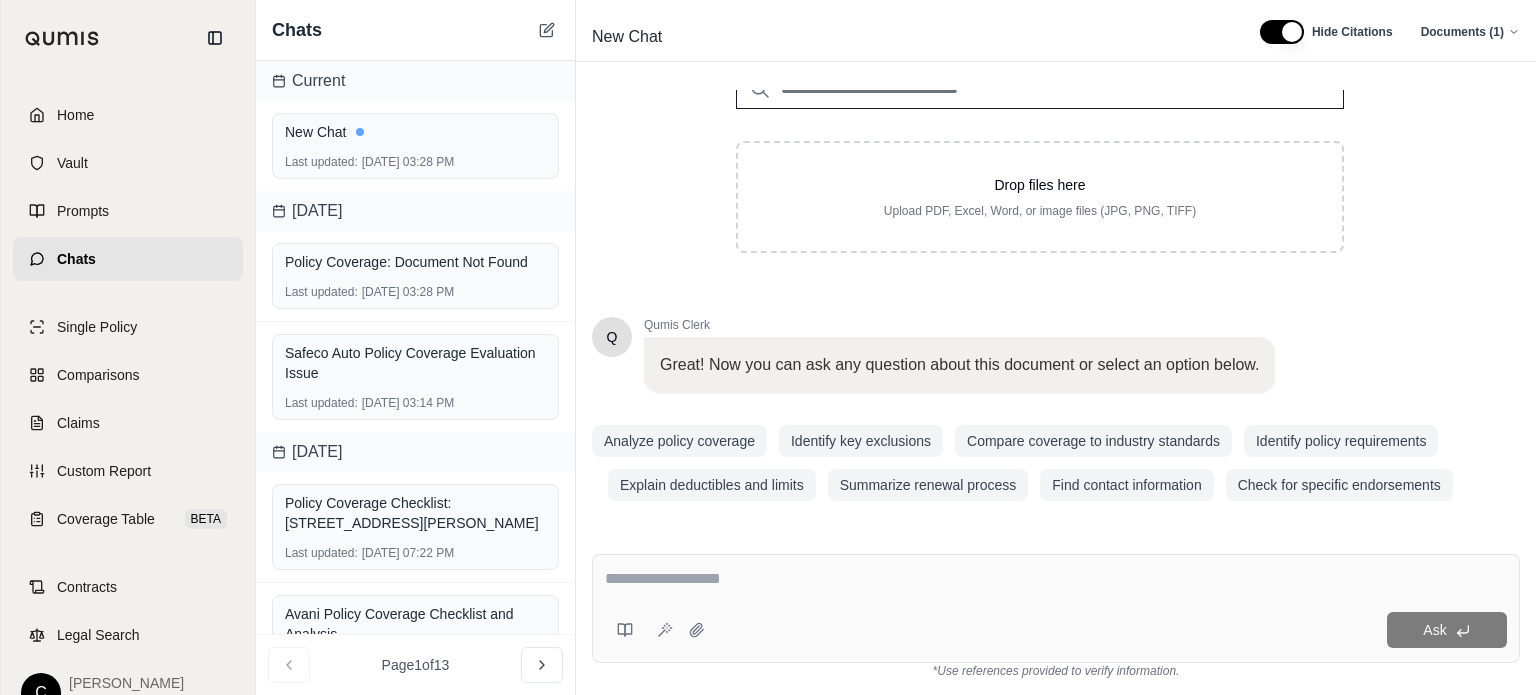 click at bounding box center [1056, 579] 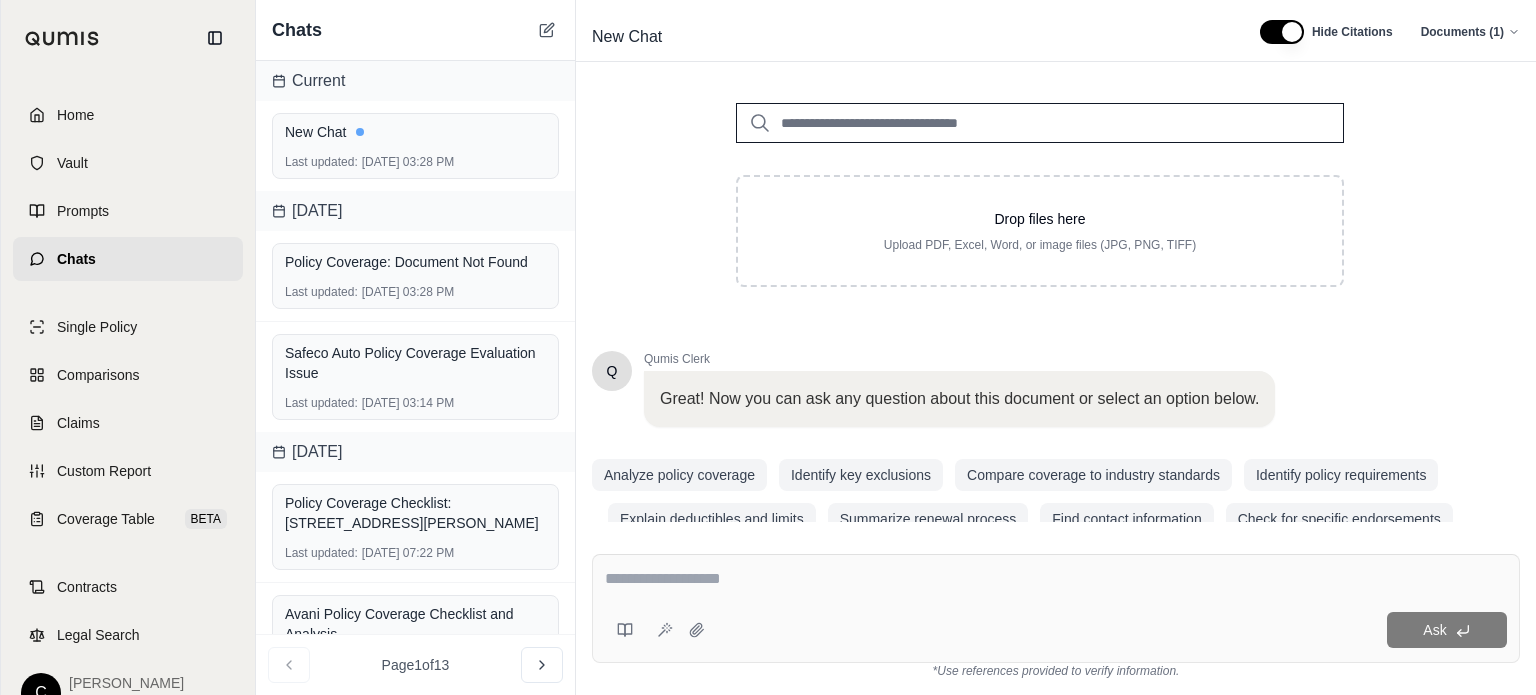 scroll, scrollTop: 284, scrollLeft: 0, axis: vertical 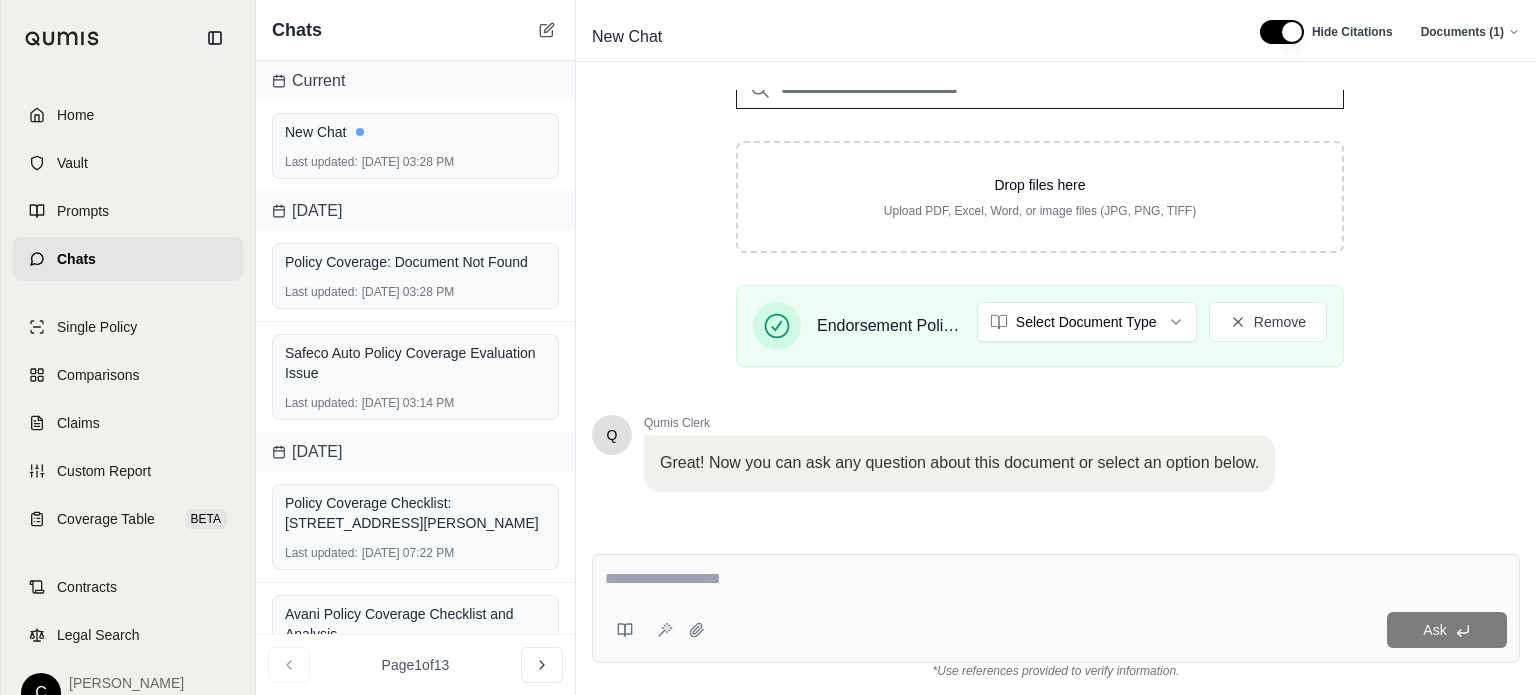 click on "Ask" at bounding box center (1110, 630) 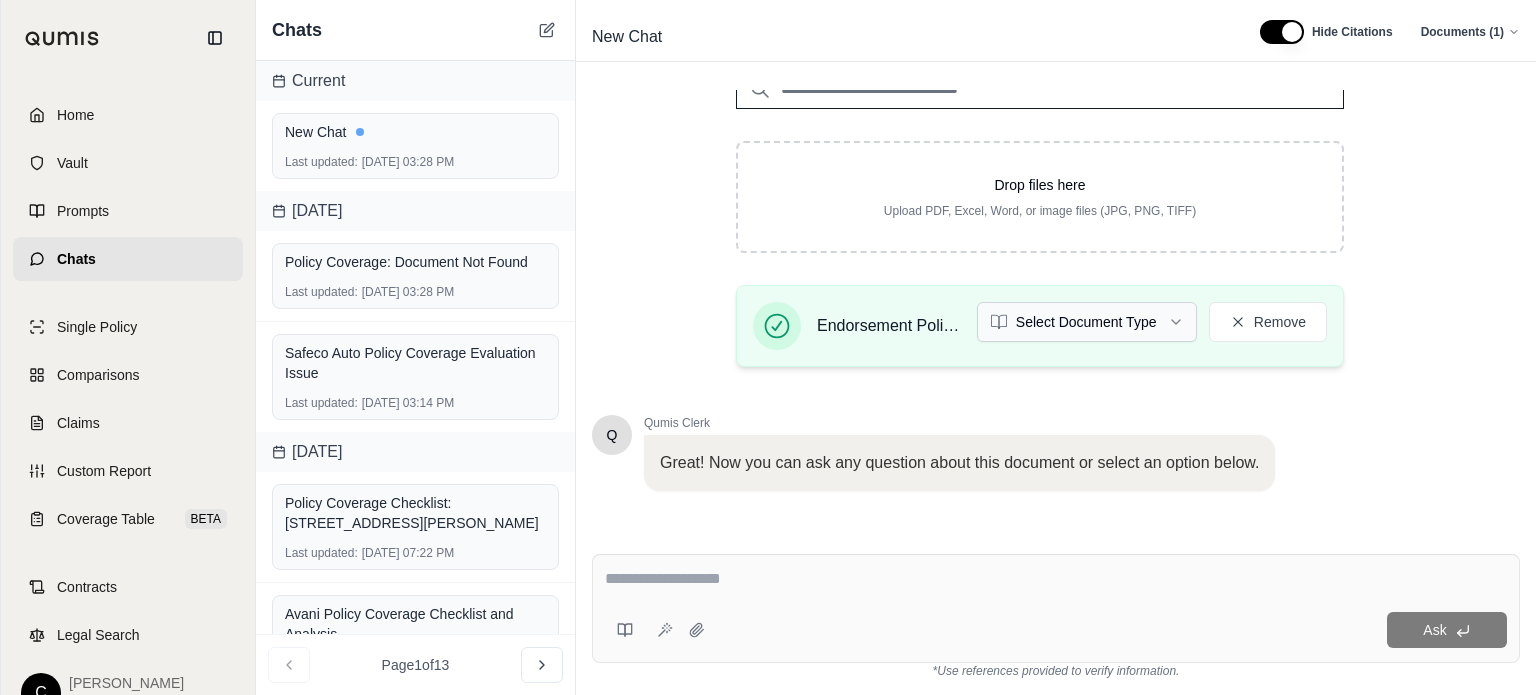 click on "Home Vault Prompts Chats Single Policy Comparisons Claims Custom Report Coverage Table BETA Contracts Legal Search C [PERSON_NAME] Street Smart Insurance Chats Current New Chat Last updated: [DATE] 03:28 PM [DATE] Policy Coverage: Document Not Found Last updated: [DATE] 03:28 PM Safeco Auto Policy Coverage Evaluation Issue Last updated: [DATE] 03:14 PM [DATE] Policy Coverage Checklist: [STREET_ADDRESS][PERSON_NAME] Last updated: [DATE] 07:22 PM Avani Policy Coverage Checklist and Analysis Last updated: [DATE] 06:38 PM Previous 7 Days [PERSON_NAME] Insurance Coverage Review - FMI 147 Last updated: [DATE] 05:00 PM FMI Policy Coverage Standards Review Last updated: [DATE] 04:46 PM FMI Policy Coverage Review - Mocorito Way Last updated: [DATE] 04:16 PM FMI Policy Coverage Analysis: [PERSON_NAME] Organization Last updated: [DATE] 03:45 PM [PERSON_NAME] Auto Policy Coverage Standards Review Last updated: [DATE] 03:13 PM [PERSON_NAME] Safeco Policy Coverage Review Last updated: 1" at bounding box center (768, 347) 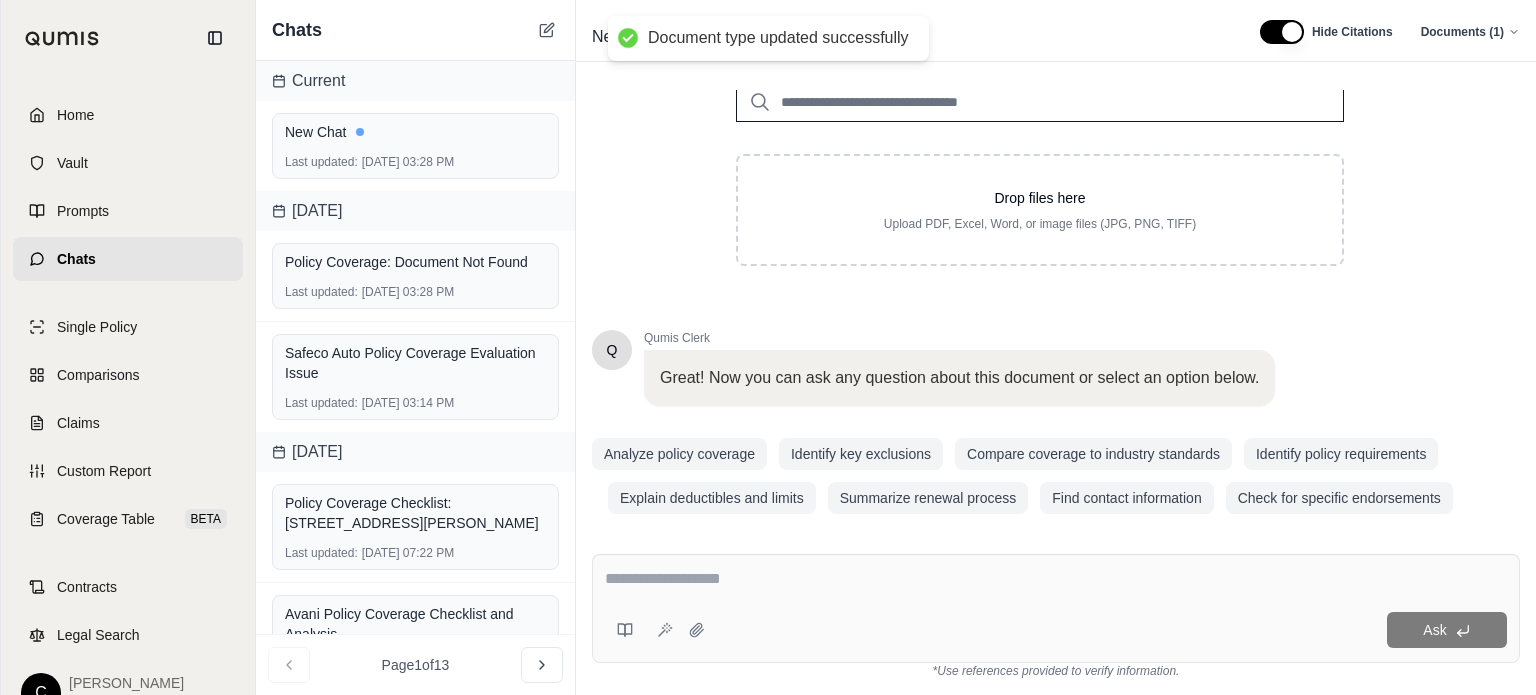 scroll, scrollTop: 284, scrollLeft: 0, axis: vertical 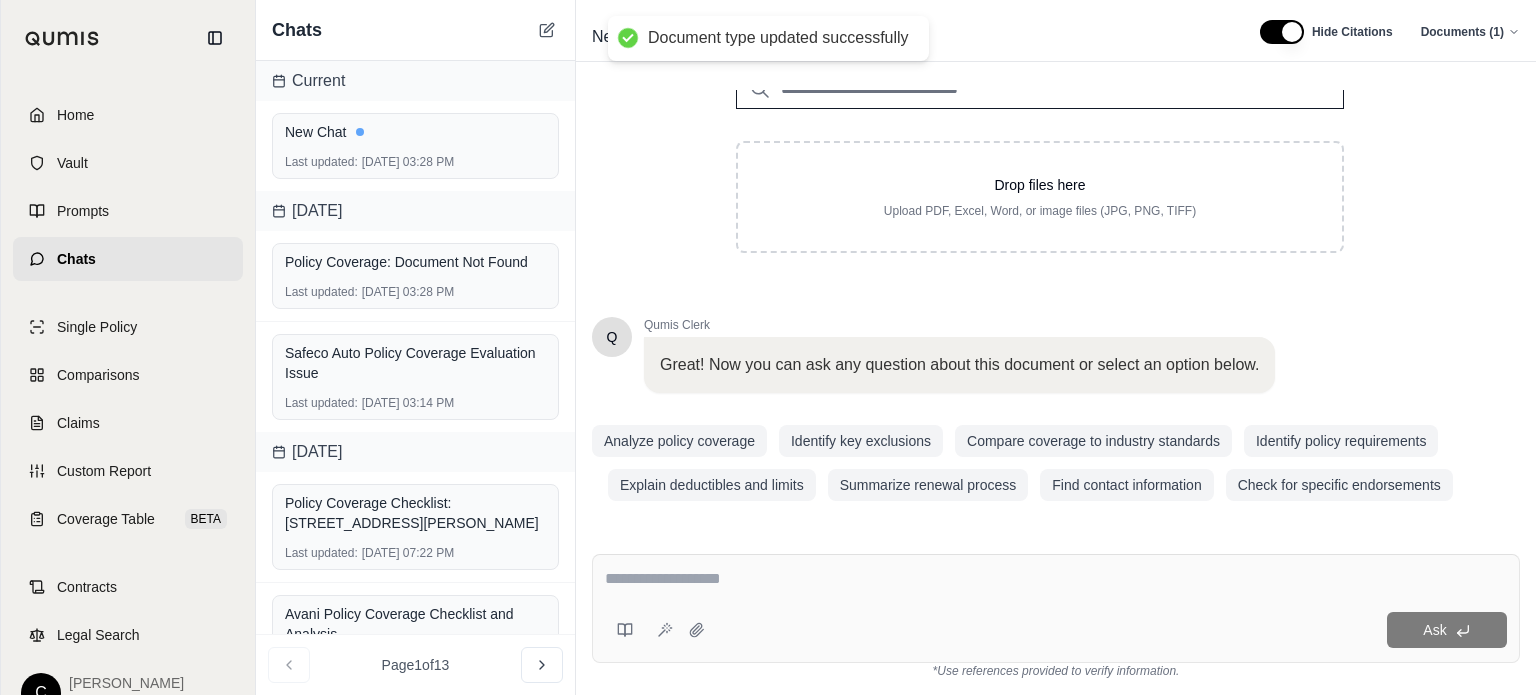 click at bounding box center [1056, 579] 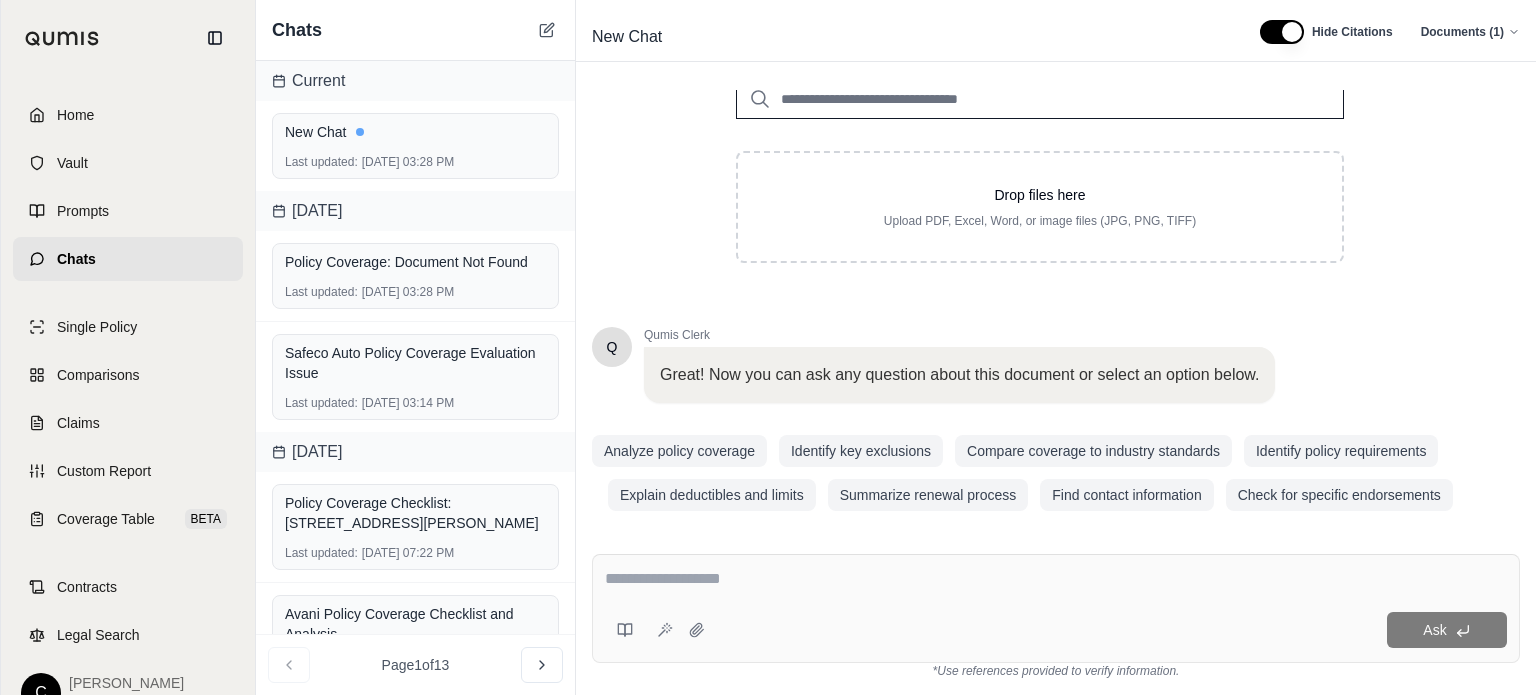 scroll, scrollTop: 284, scrollLeft: 0, axis: vertical 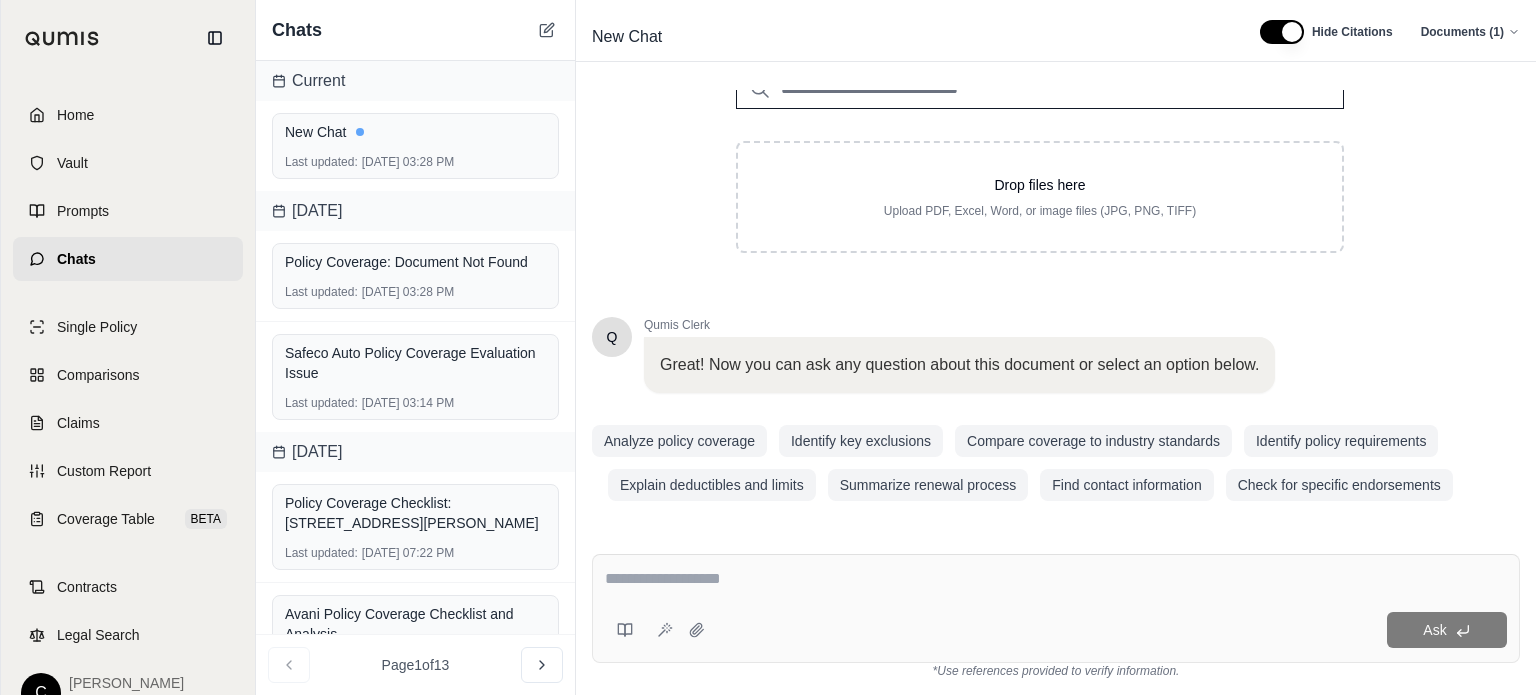 click on "Ask *Use references provided to verify information." at bounding box center [1056, 616] 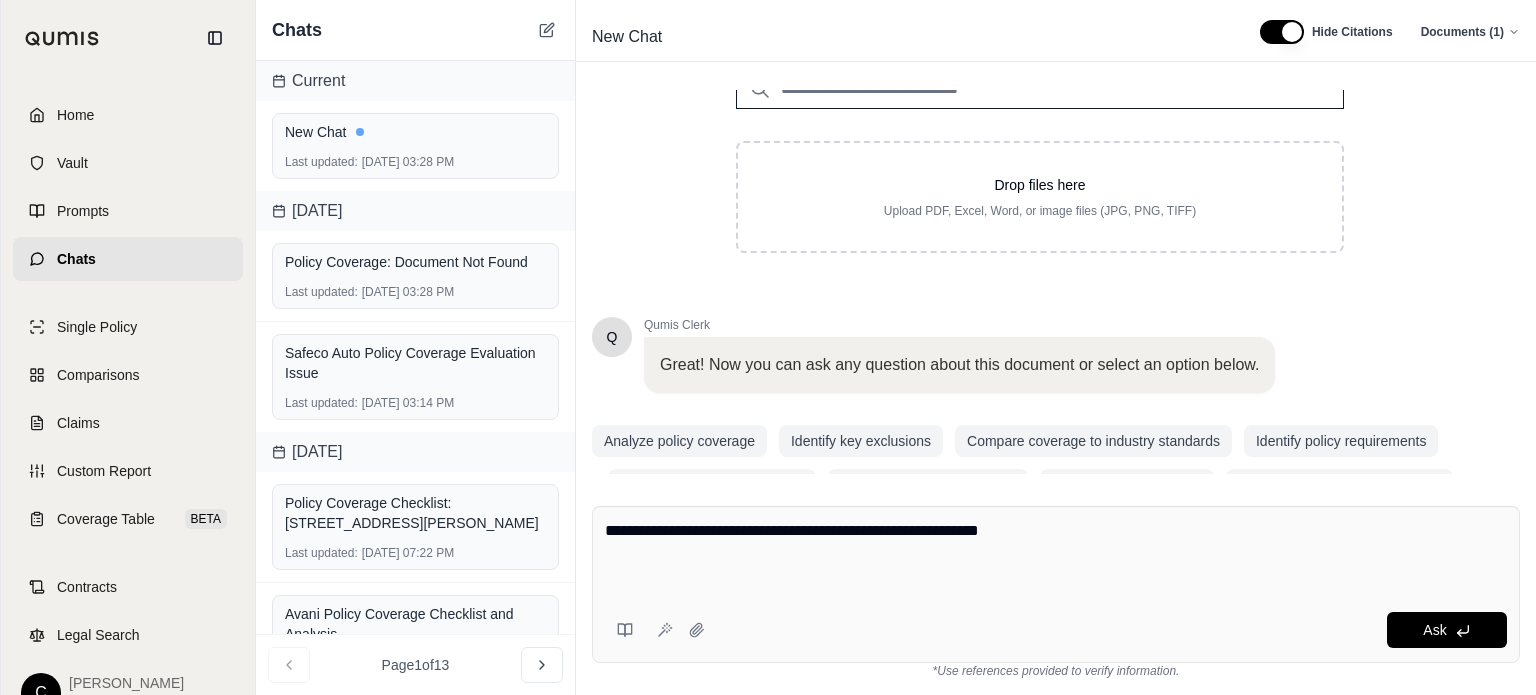 paste on "**********" 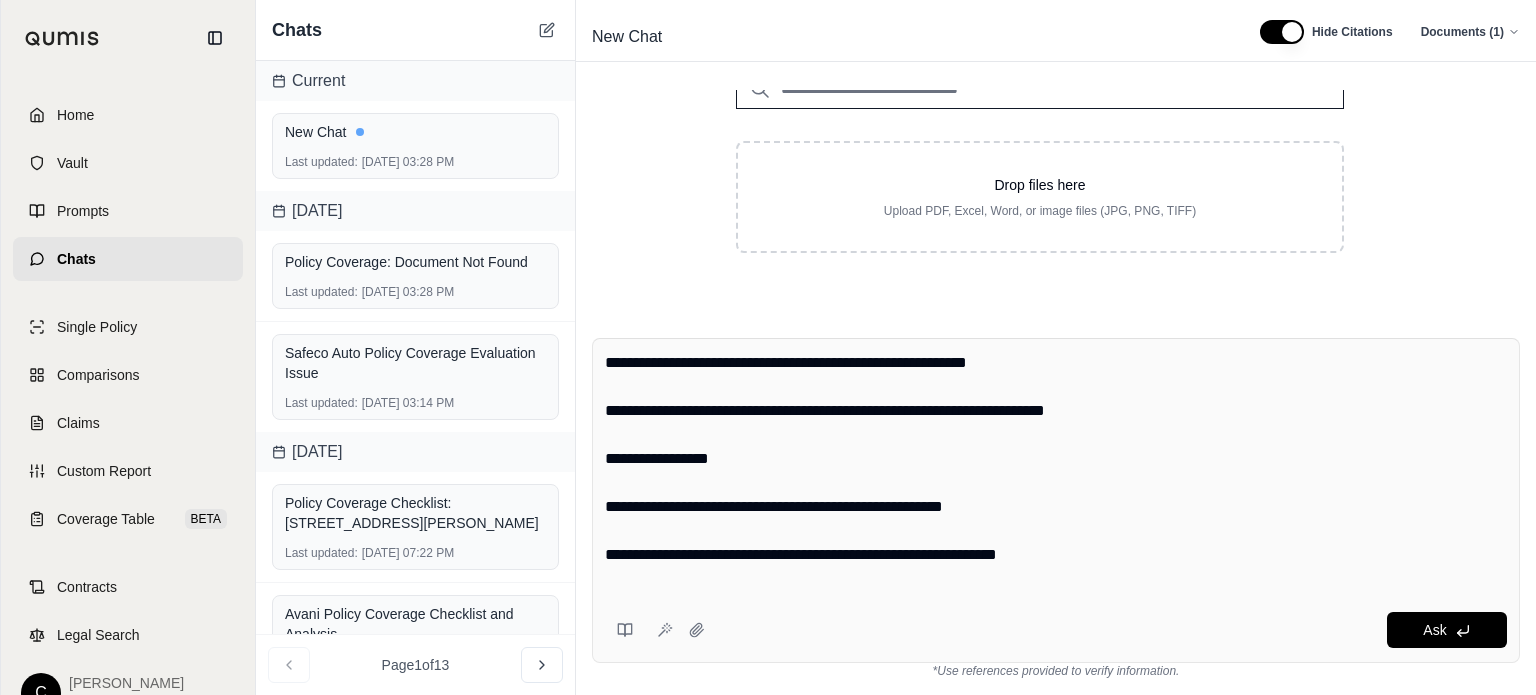 scroll, scrollTop: 212, scrollLeft: 0, axis: vertical 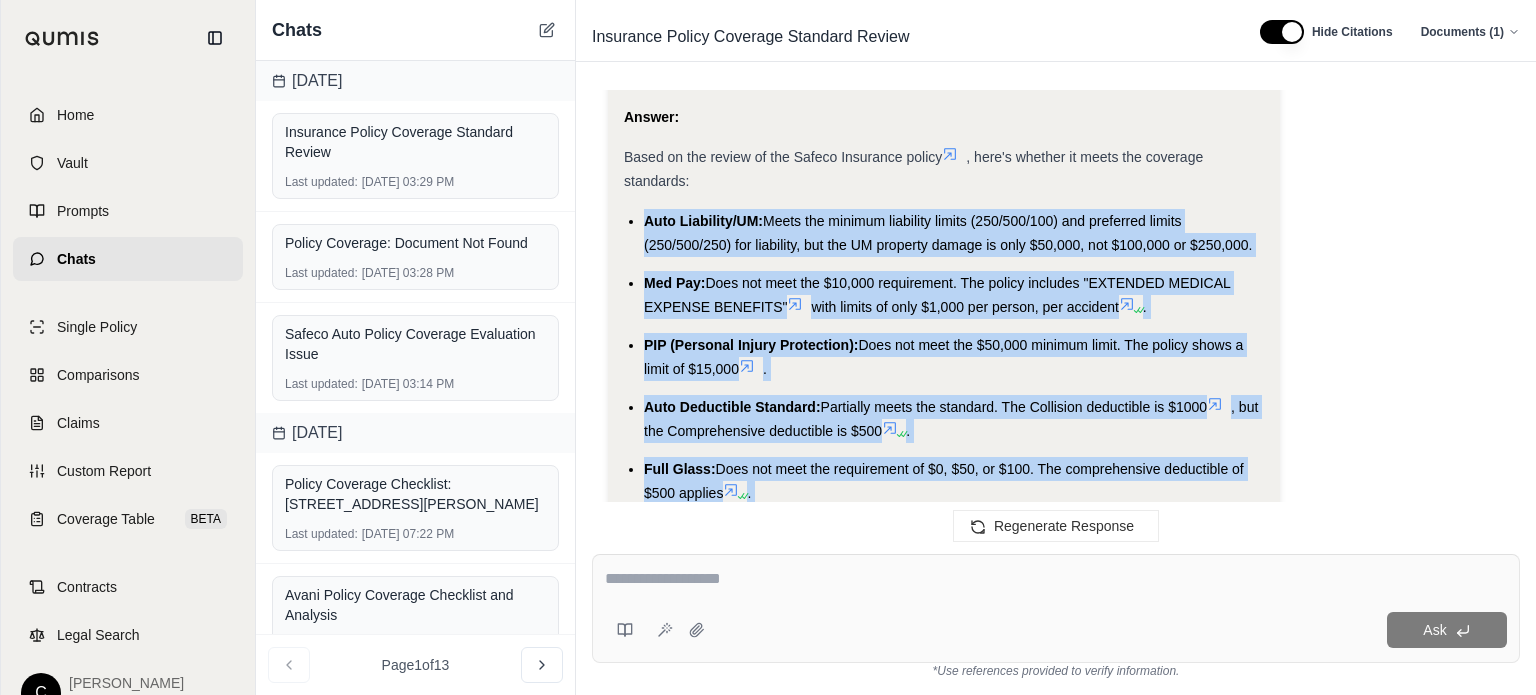 drag, startPoint x: 1172, startPoint y: 394, endPoint x: 620, endPoint y: 247, distance: 571.23816 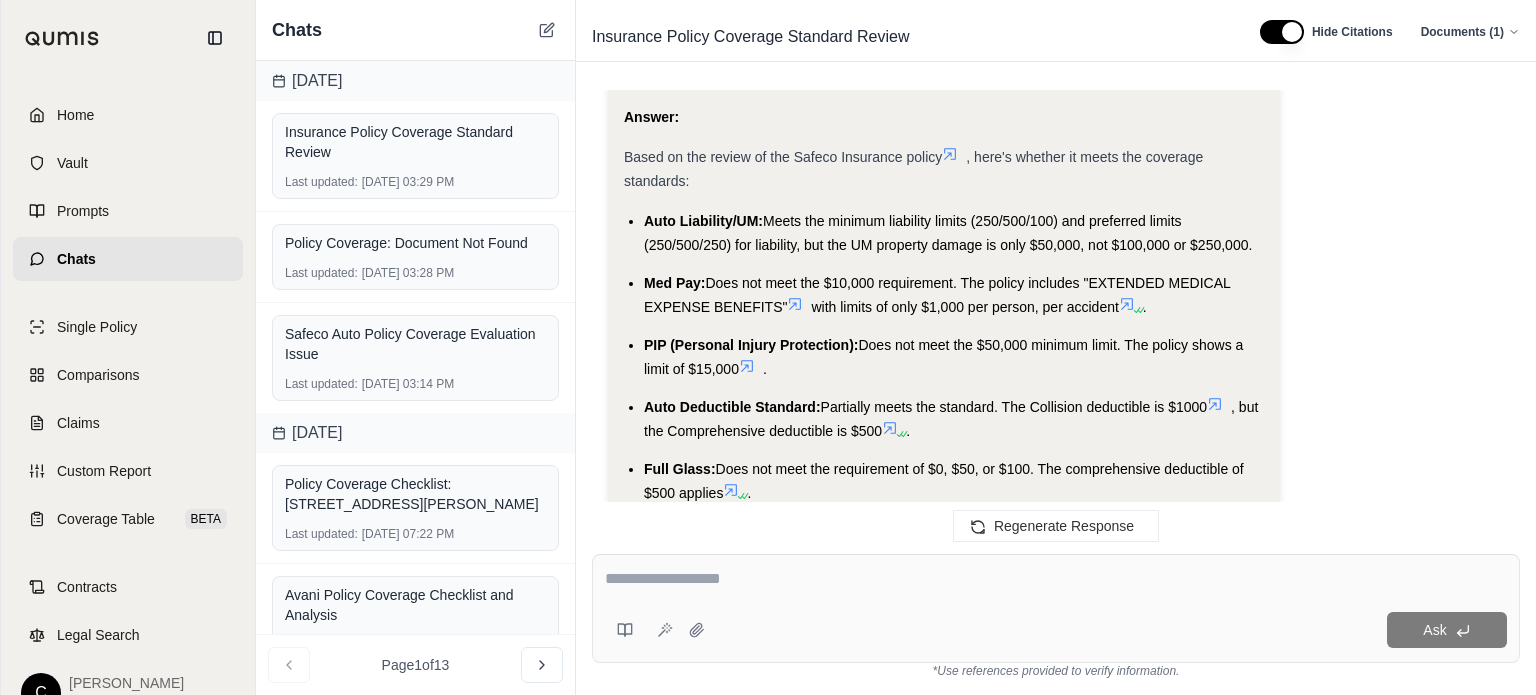 scroll, scrollTop: 1785, scrollLeft: 0, axis: vertical 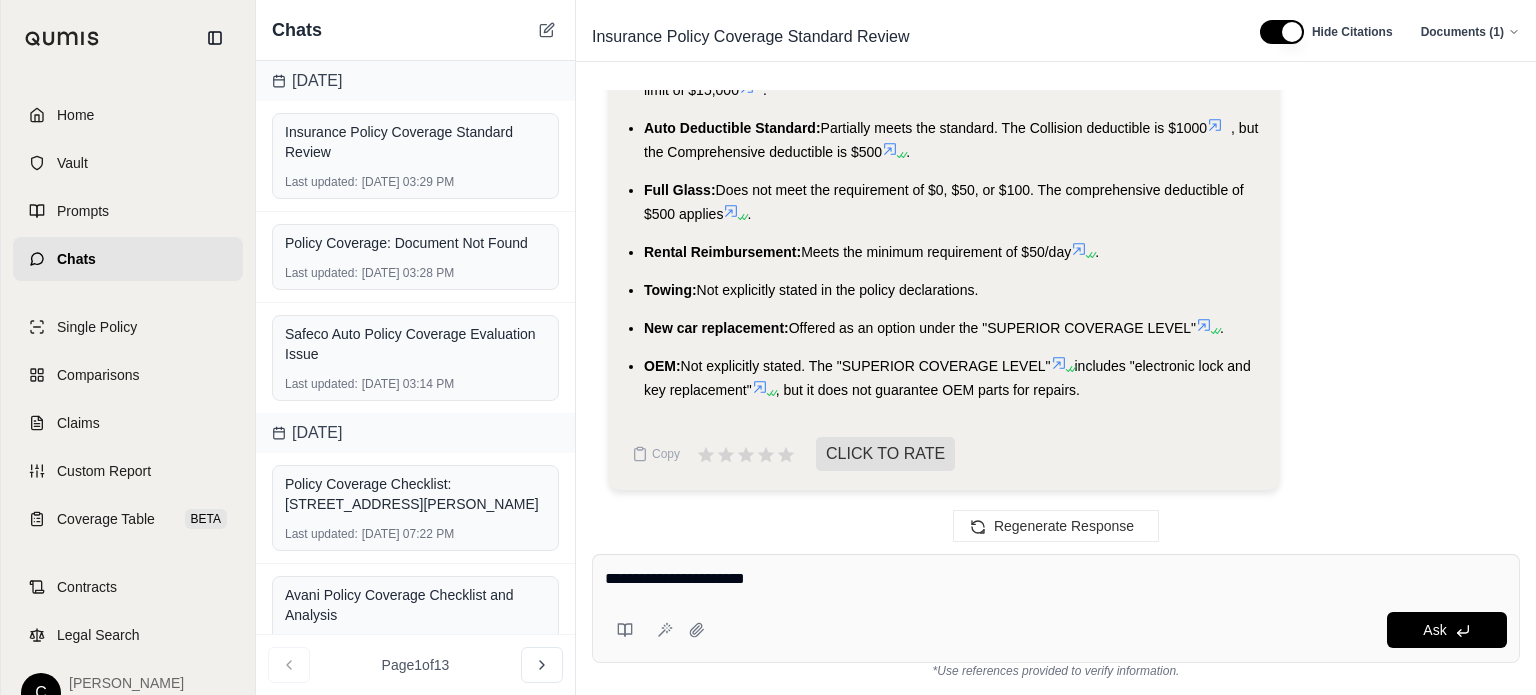 type on "**********" 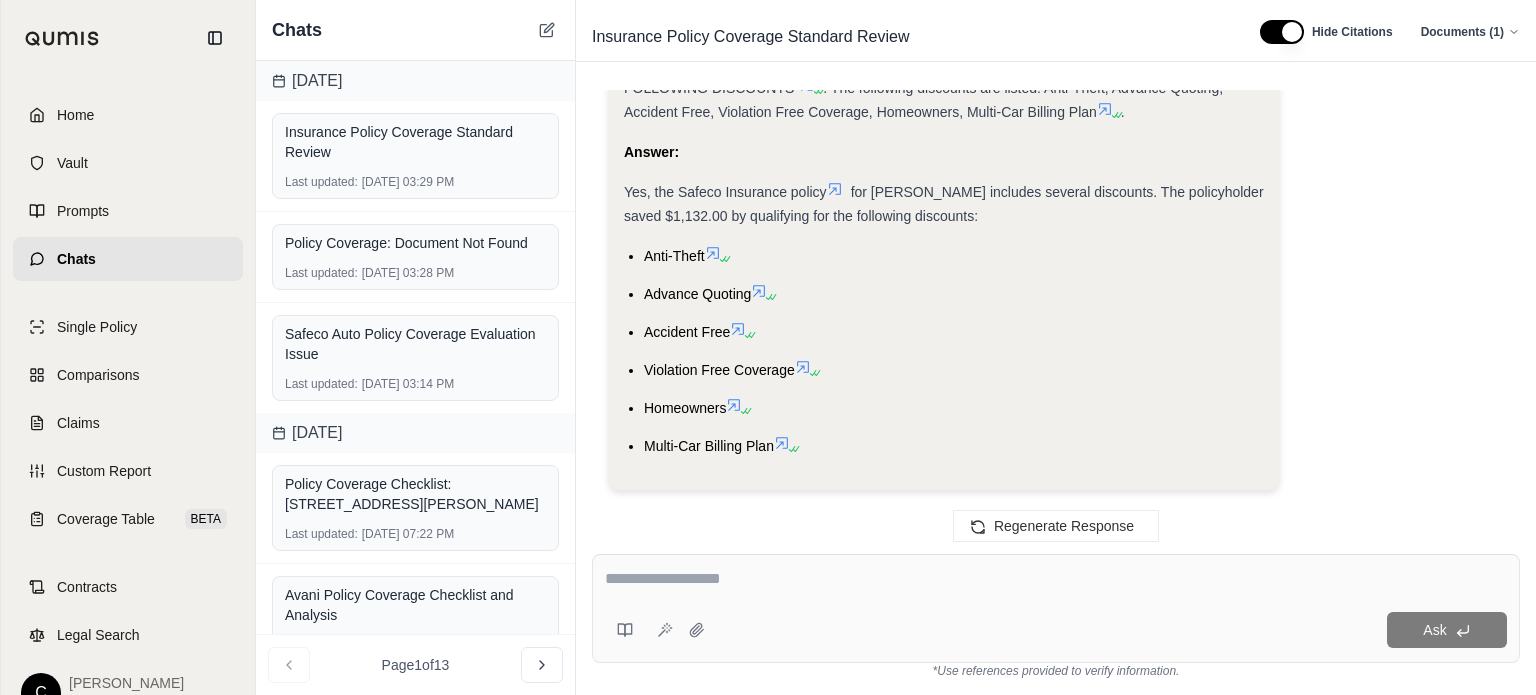 scroll, scrollTop: 2428, scrollLeft: 0, axis: vertical 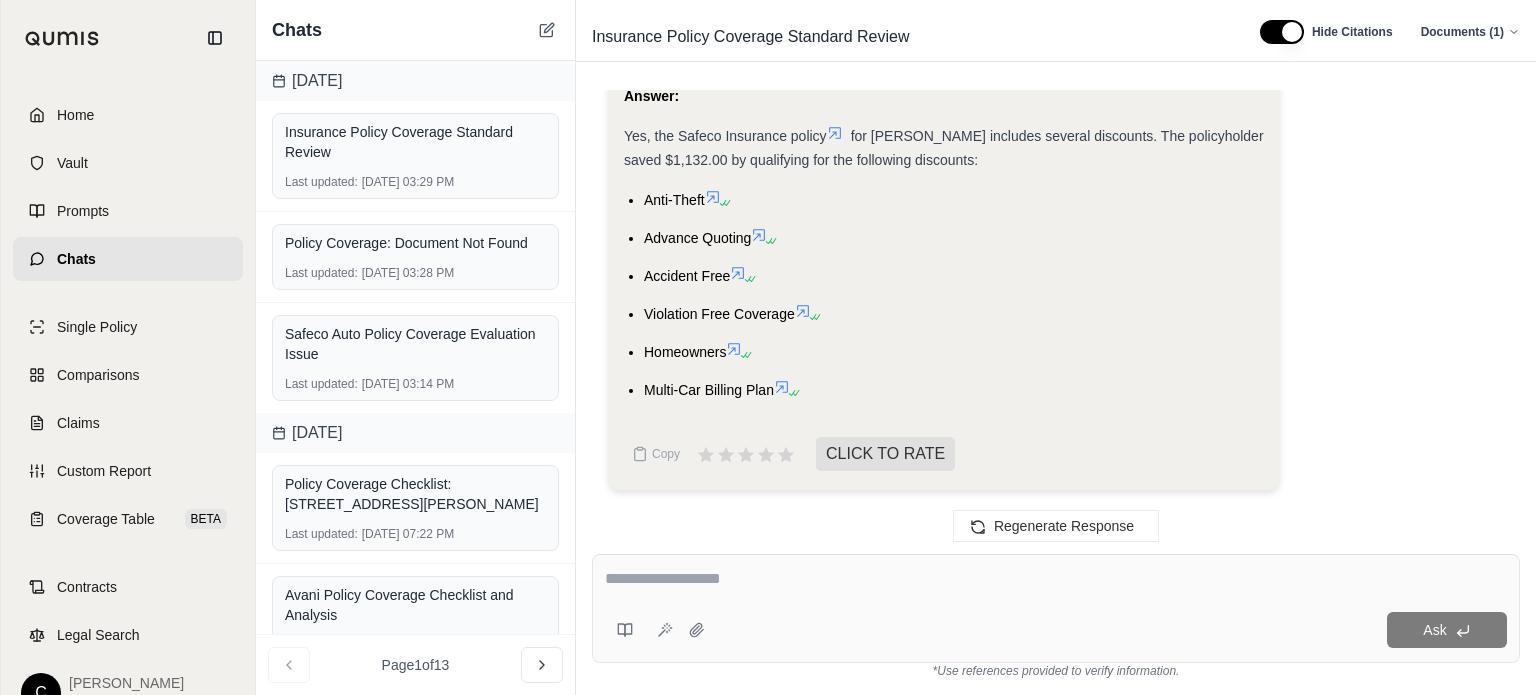 drag, startPoint x: 844, startPoint y: 391, endPoint x: 645, endPoint y: 207, distance: 271.0295 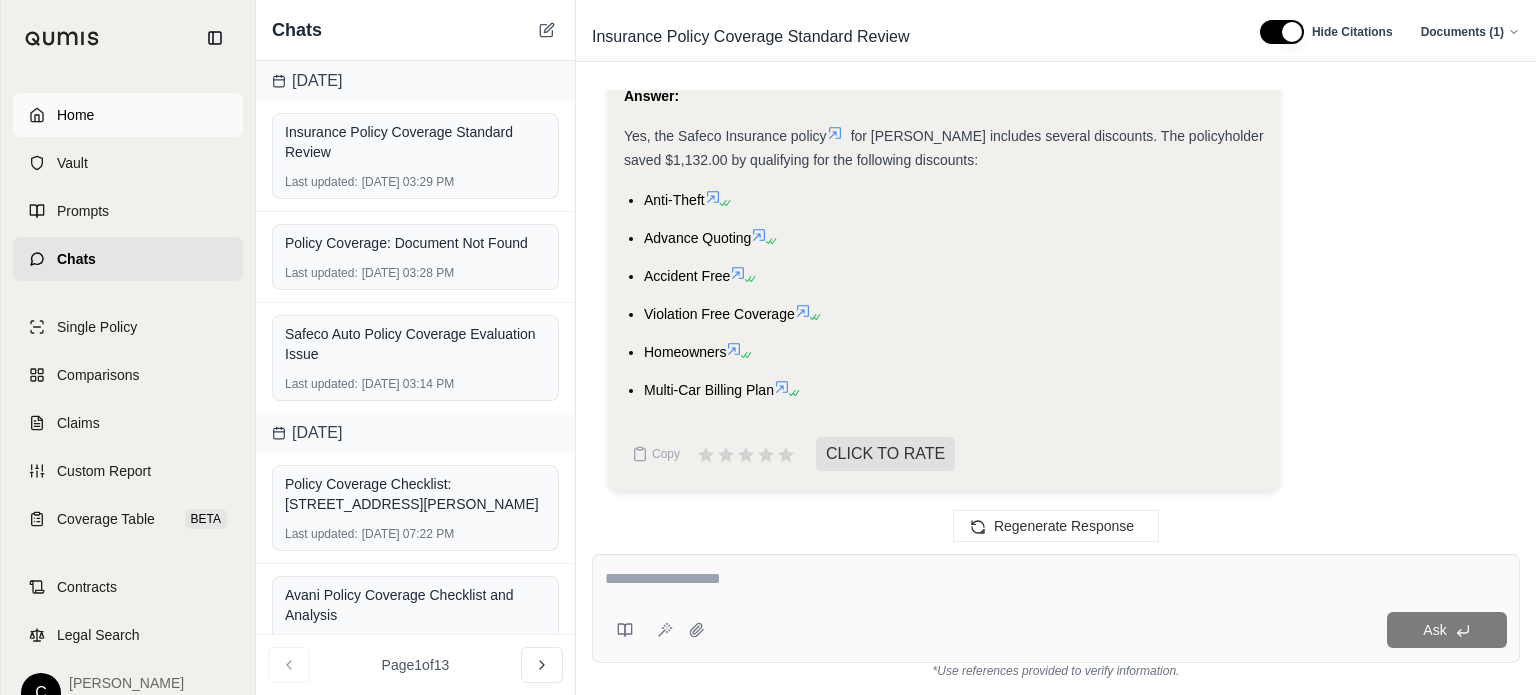 click on "Home" at bounding box center [128, 115] 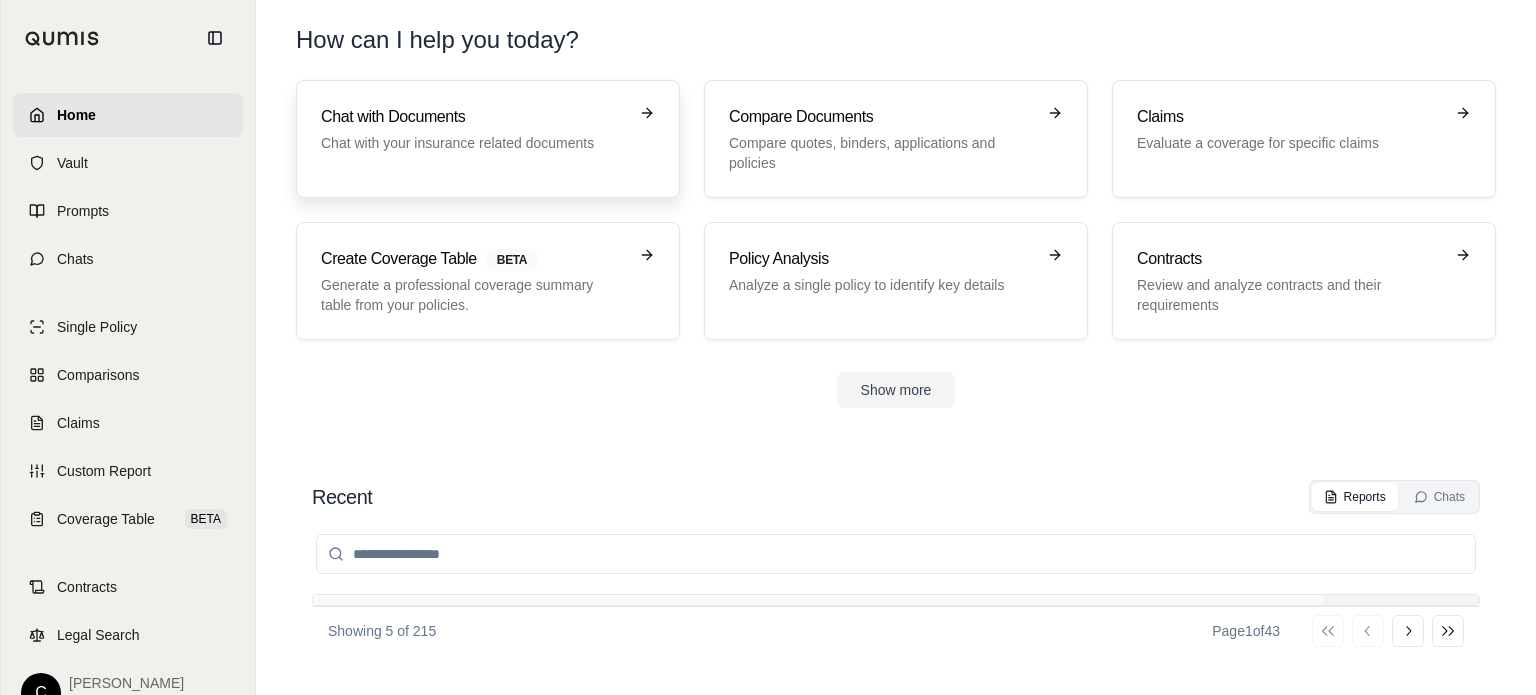 click on "Chat with your insurance related documents" at bounding box center (474, 143) 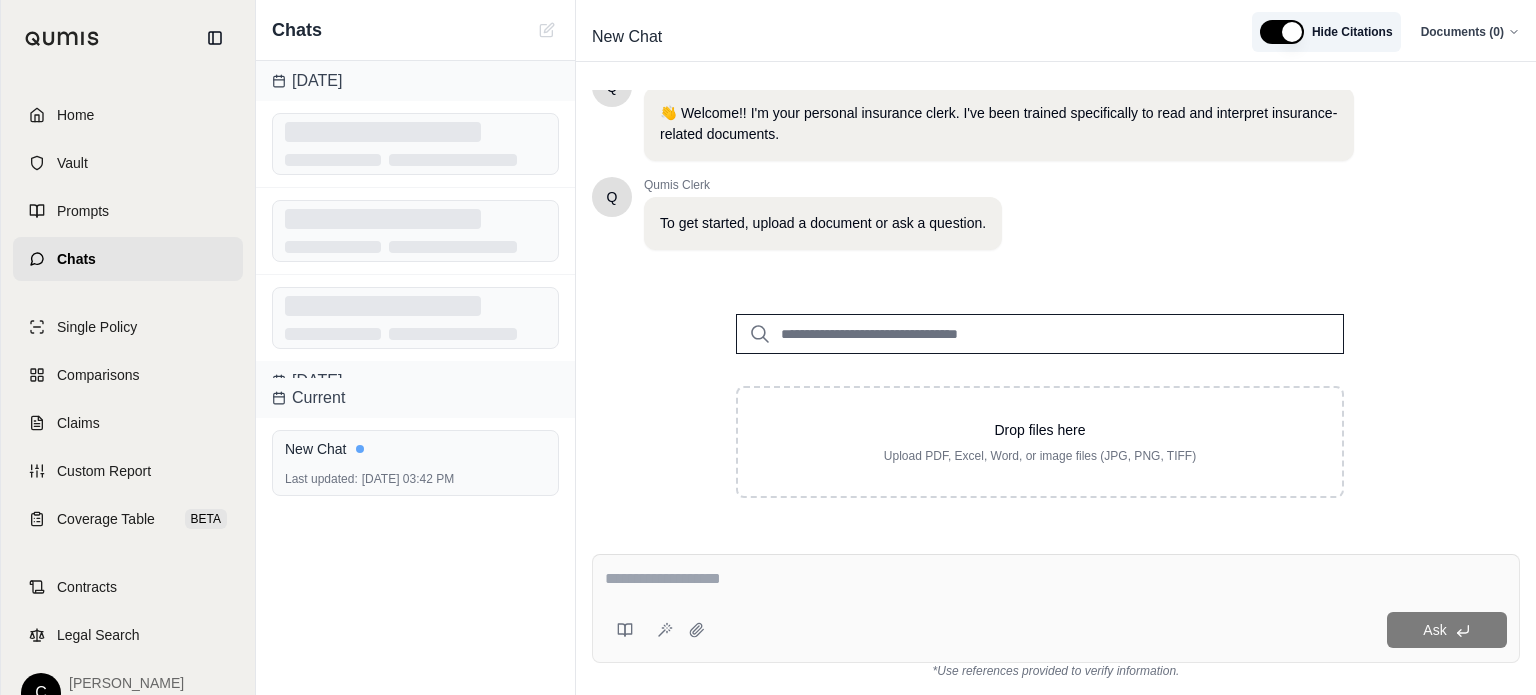 scroll, scrollTop: 60, scrollLeft: 0, axis: vertical 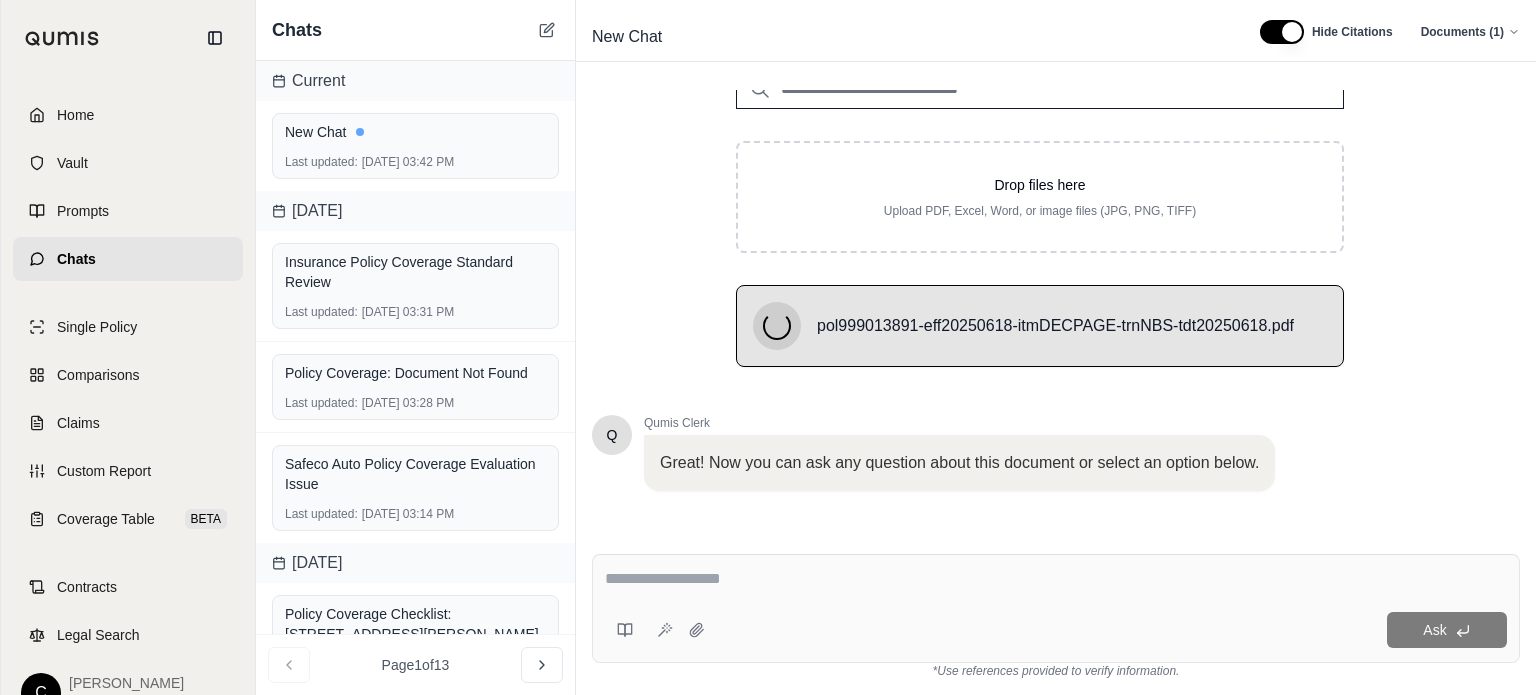 click on "Q Qumis Clerk   👋 Welcome!! I'm your personal insurance clerk. I've been trained specifically to read and interpret insurance-related documents. Q Qumis Clerk To get started, upload a document or ask a question. Drop files here Upload PDF, Excel, Word, or image files (JPG, PNG, TIFF) pol999013891-eff20250618-itmDECPAGE-trnNBS-tdt20250618.pdf Q Qumis Clerk Great! Now you can ask any question about this document or select an option below. Analyze policy coverage Identify key exclusions Compare coverage to industry standards Identify policy requirements Explain deductibles and limits Summarize renewal process Find contact information Check for specific endorsements" at bounding box center (1040, 214) 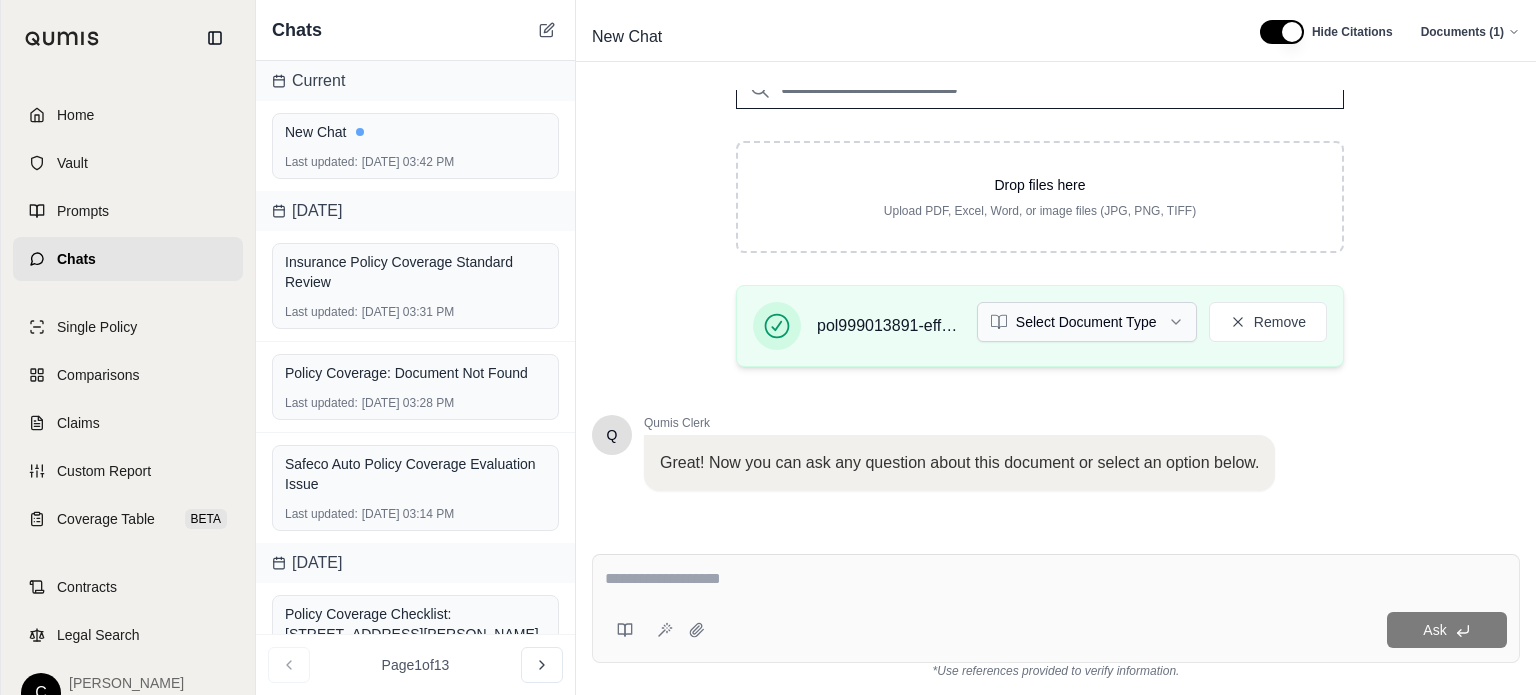 click on "Home Vault Prompts Chats Single Policy Comparisons Claims Custom Report Coverage Table BETA Contracts Legal Search C [PERSON_NAME] Street Smart Insurance Chats Current New Chat Last updated: [DATE] 03:42 PM [DATE] Insurance Policy Coverage Standard Review Last updated: [DATE] 03:31 PM Policy Coverage: Document Not Found Last updated: [DATE] 03:28 PM Safeco Auto Policy Coverage Evaluation Issue Last updated: [DATE] 03:14 PM [DATE] Policy Coverage Checklist: [STREET_ADDRESS][PERSON_NAME] Last updated: [DATE] 07:22 PM Avani Policy Coverage Checklist and Analysis Last updated: [DATE] 06:38 PM Previous 7 Days [PERSON_NAME] Insurance Coverage Review - FMI 147 Last updated: [DATE] 05:00 PM FMI Policy Coverage Standards Review Last updated: [DATE] 04:46 PM FMI Policy Coverage Review - Mocorito Way Last updated: [DATE] 04:16 PM FMI Policy Coverage Analysis: [PERSON_NAME] Organization Last updated: [DATE] 03:45 PM [PERSON_NAME] Auto Policy Coverage Standards Review Last updated: 1 13" at bounding box center [768, 347] 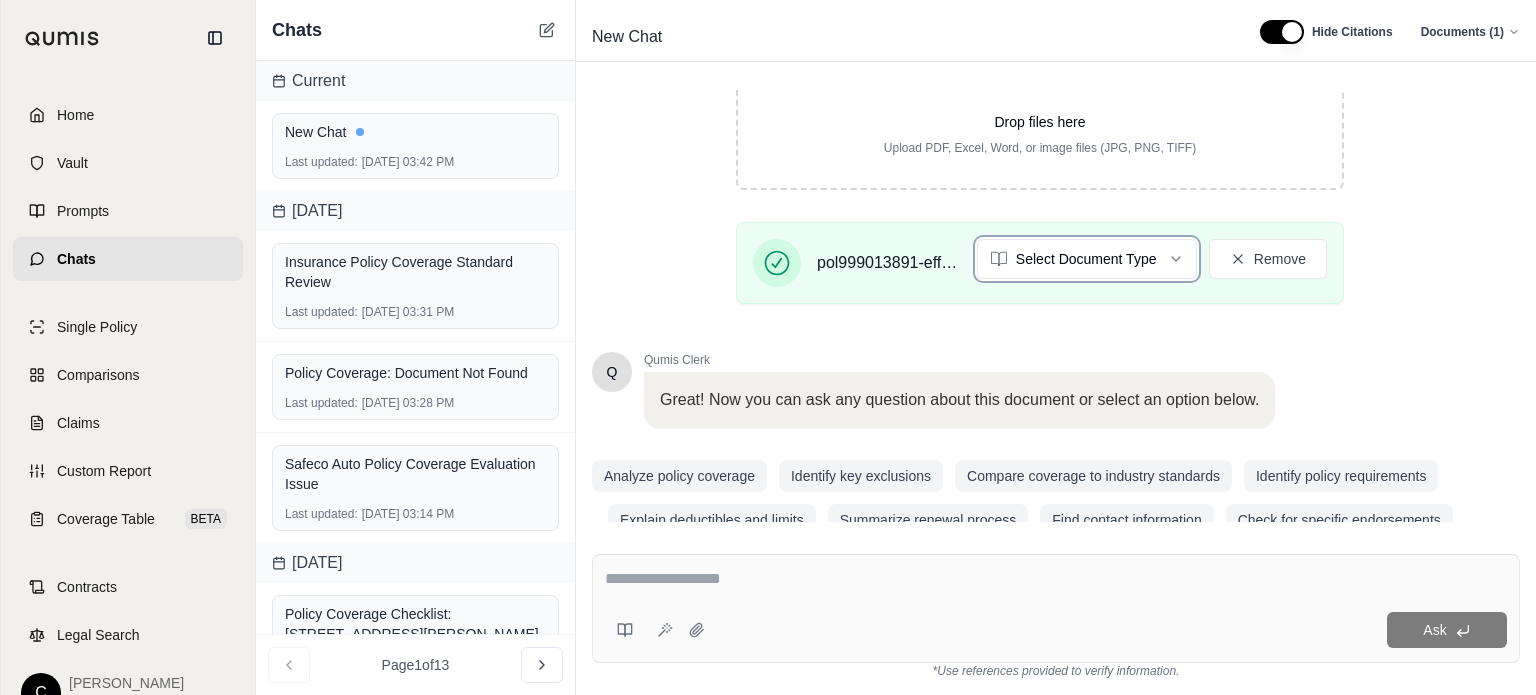 scroll, scrollTop: 381, scrollLeft: 0, axis: vertical 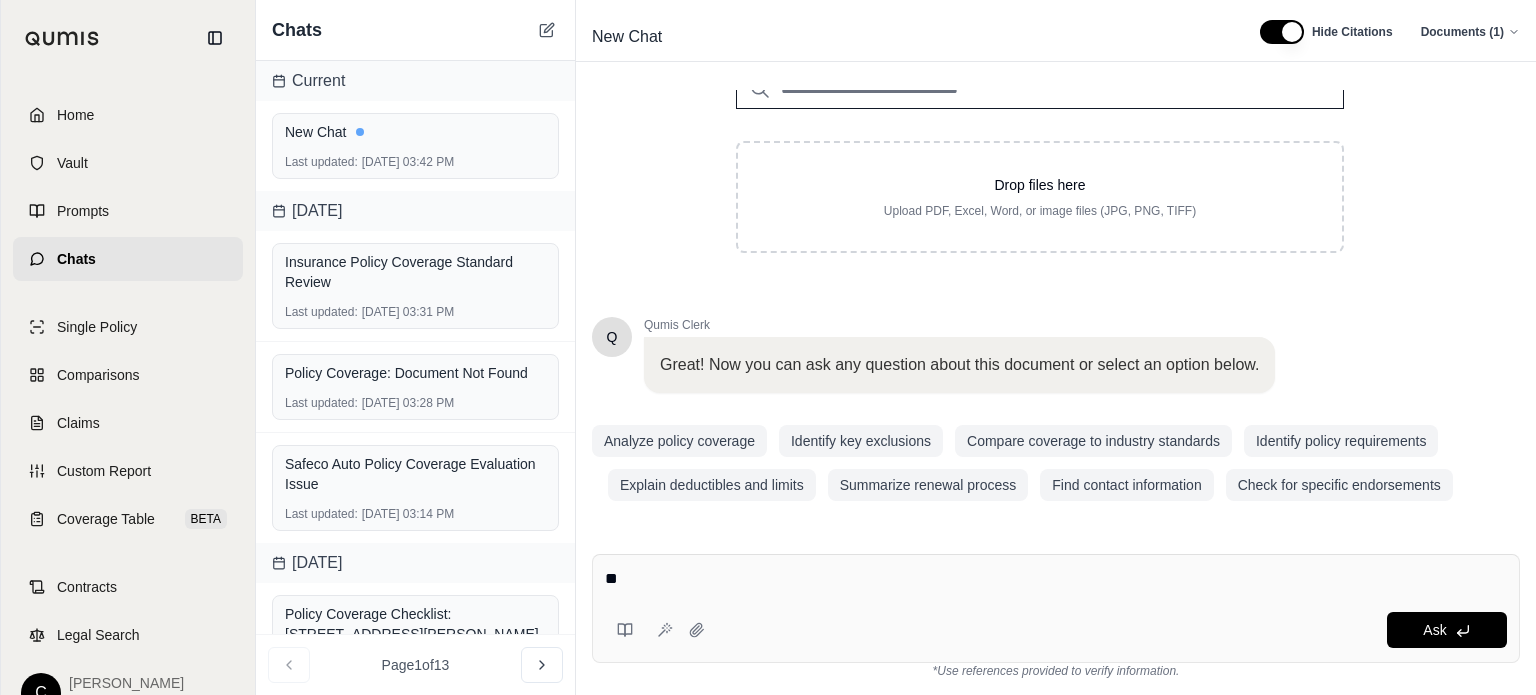 type on "*" 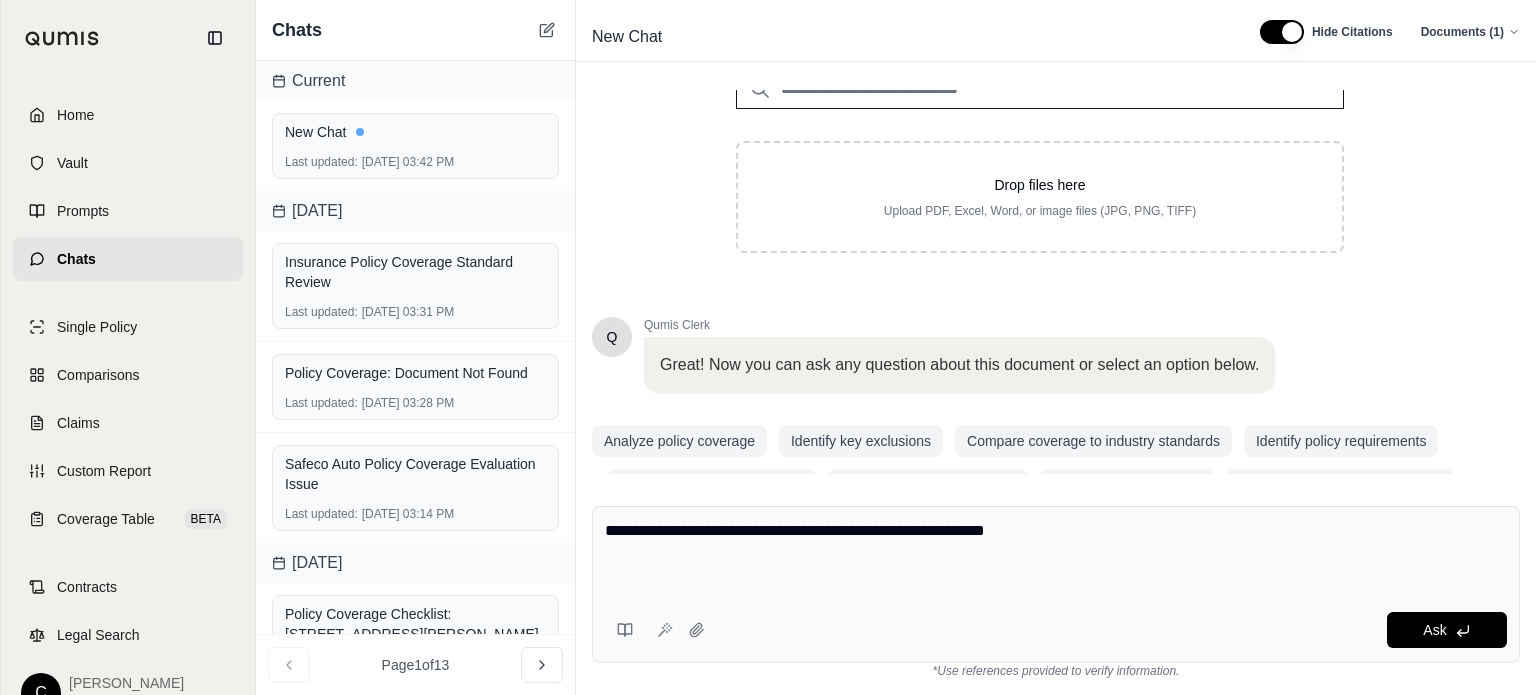 paste on "**********" 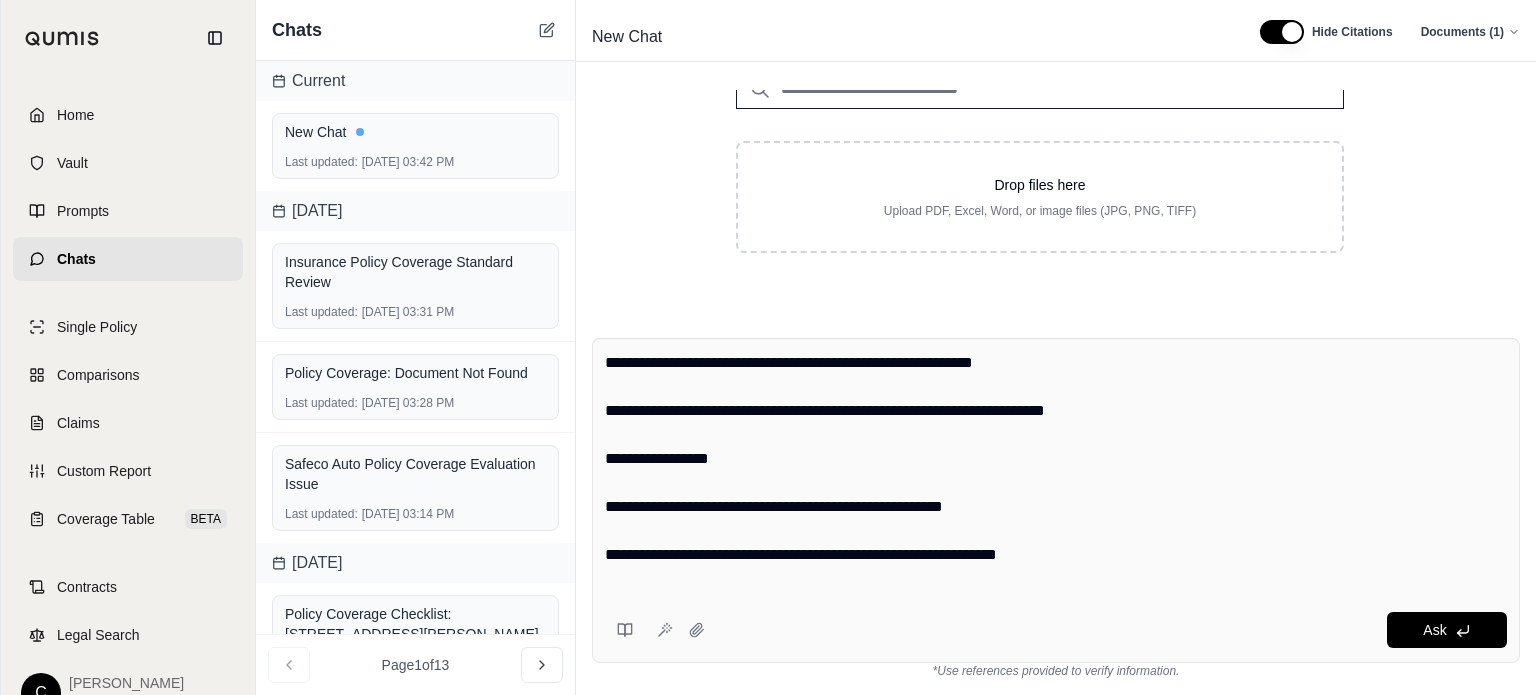 scroll, scrollTop: 212, scrollLeft: 0, axis: vertical 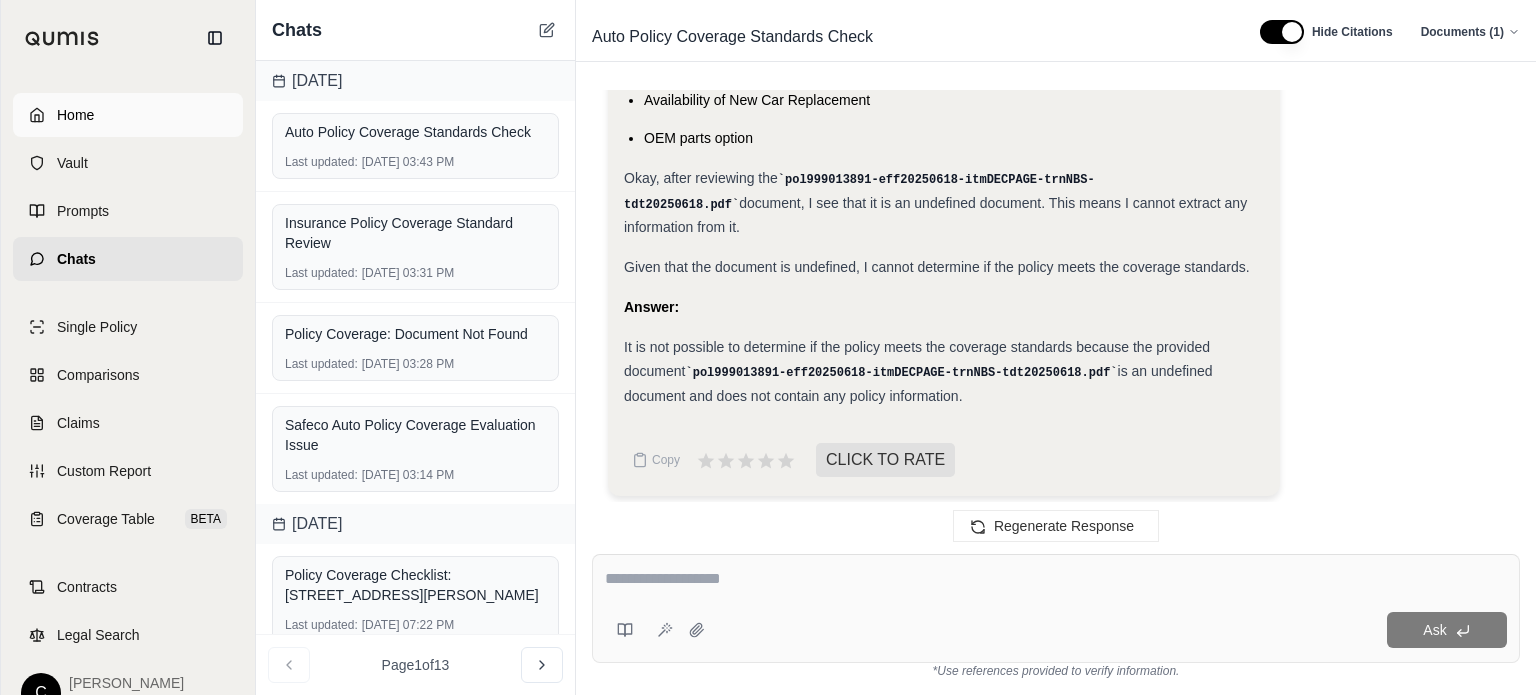 click on "Home" at bounding box center (75, 115) 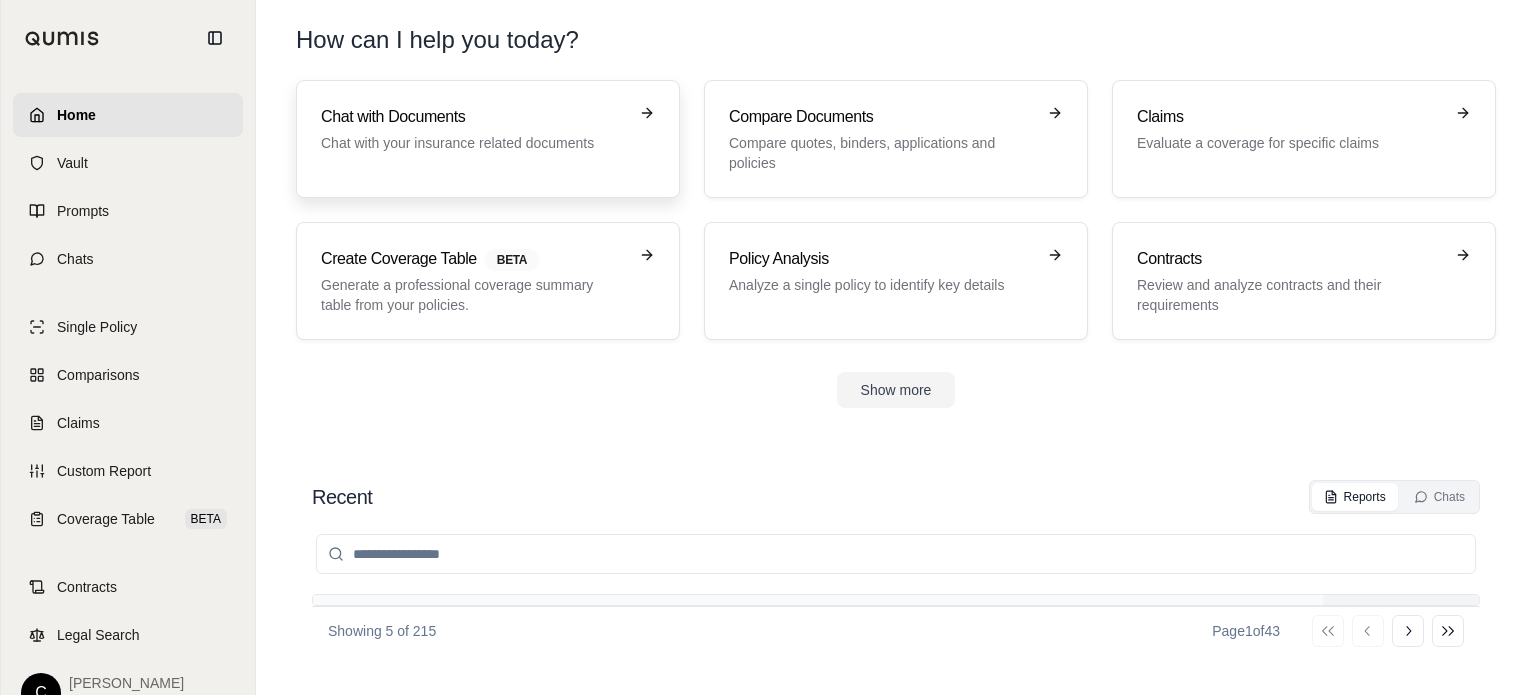 click on "Chat with Documents" at bounding box center (474, 117) 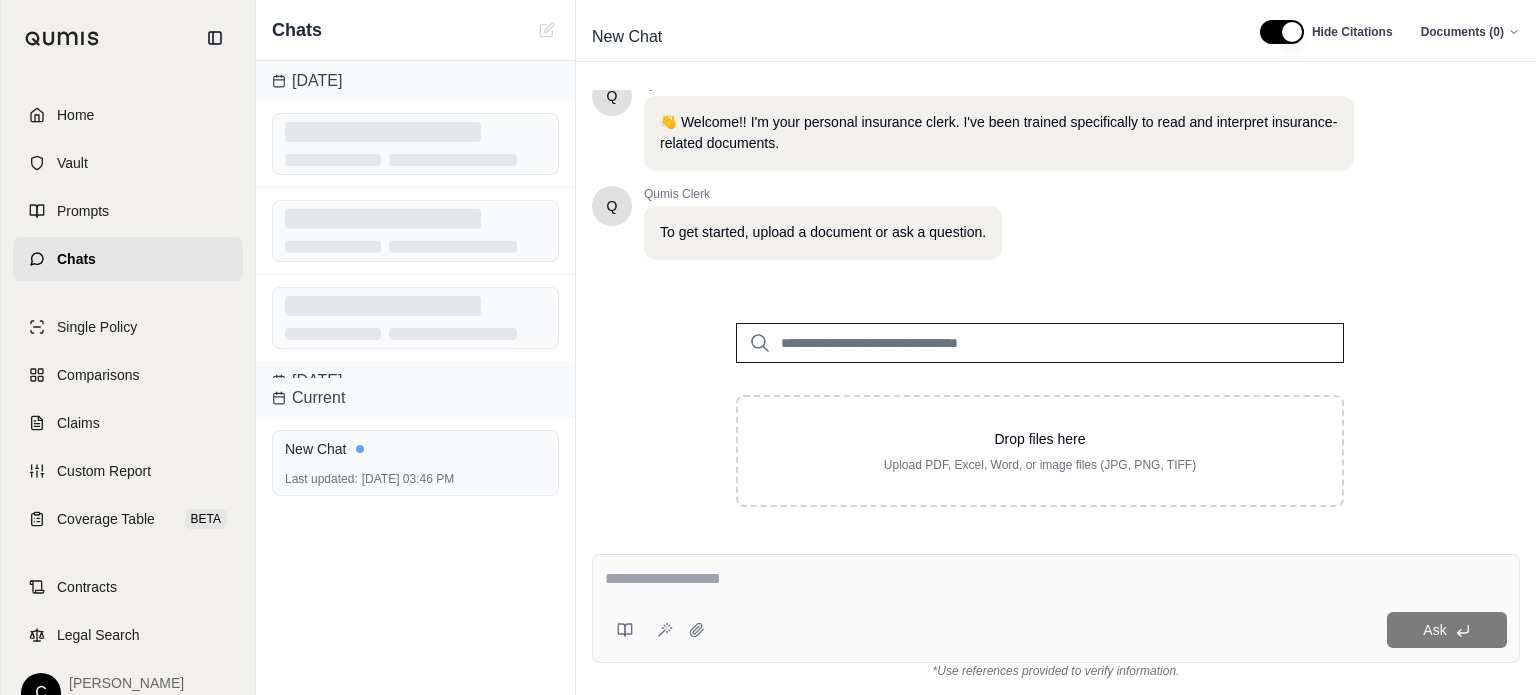 scroll, scrollTop: 60, scrollLeft: 0, axis: vertical 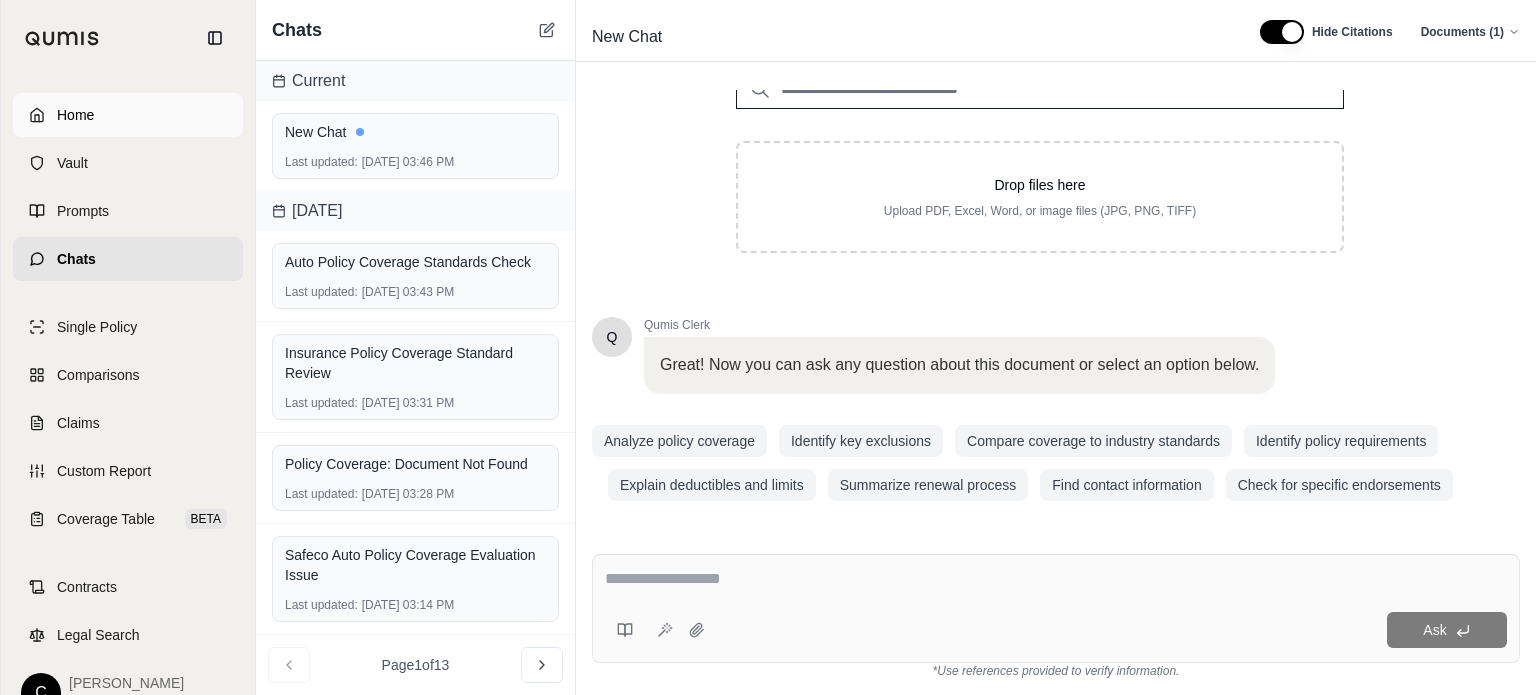 click on "Home" at bounding box center (128, 115) 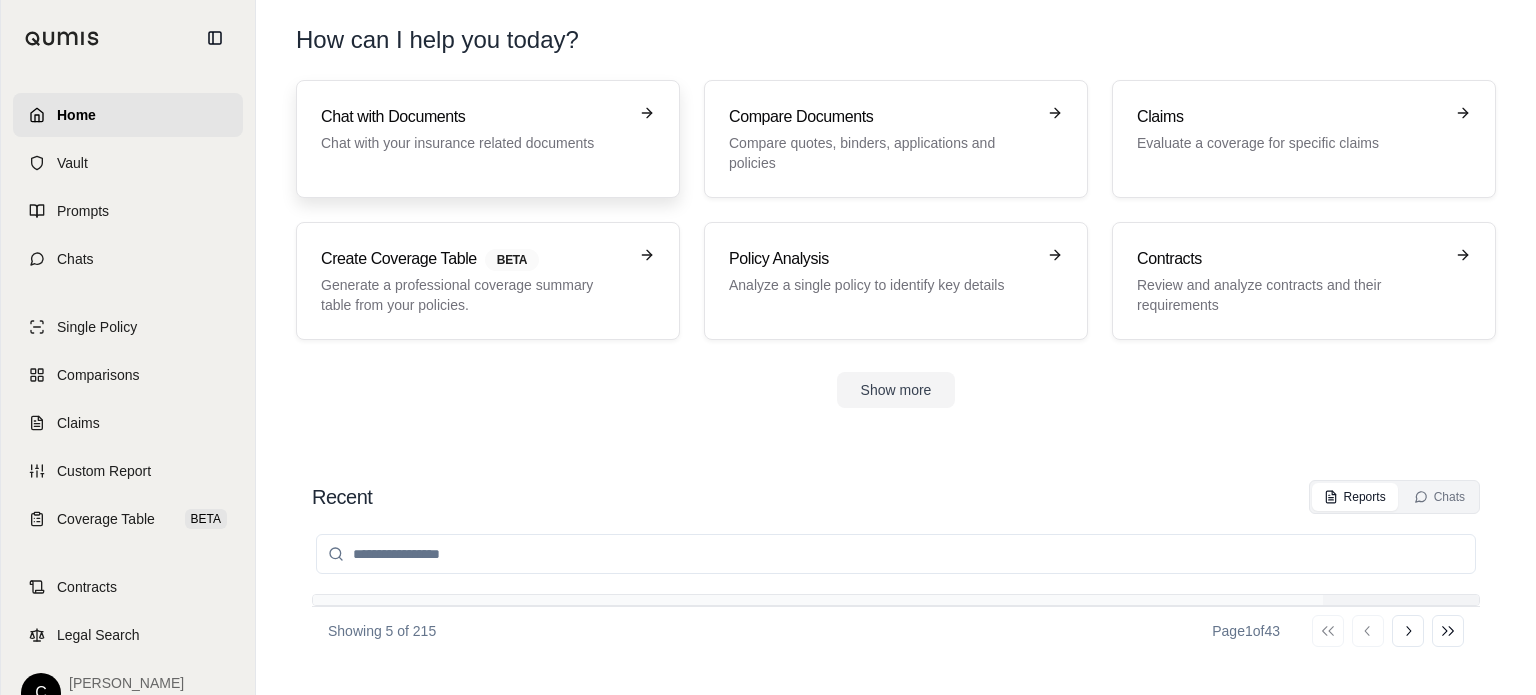 click on "Chat with Documents" at bounding box center (474, 117) 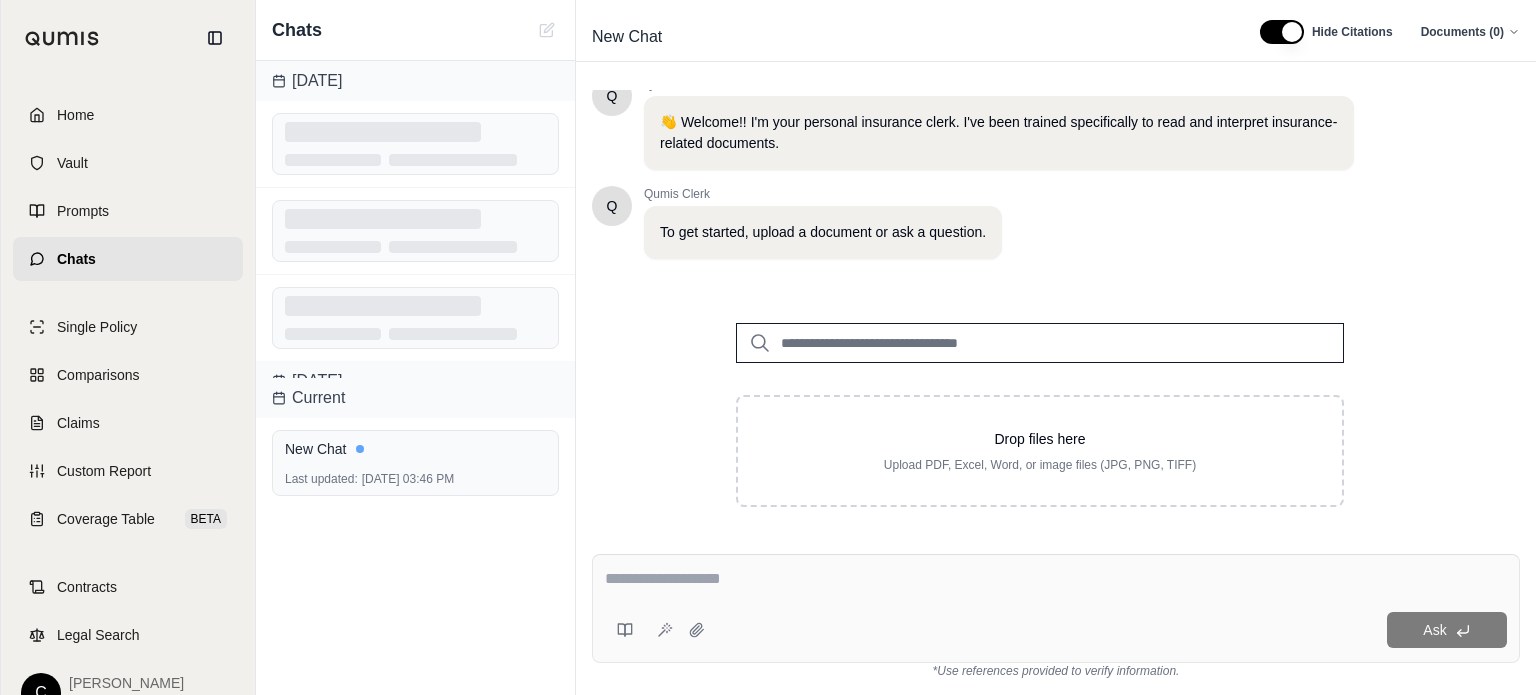 scroll, scrollTop: 60, scrollLeft: 0, axis: vertical 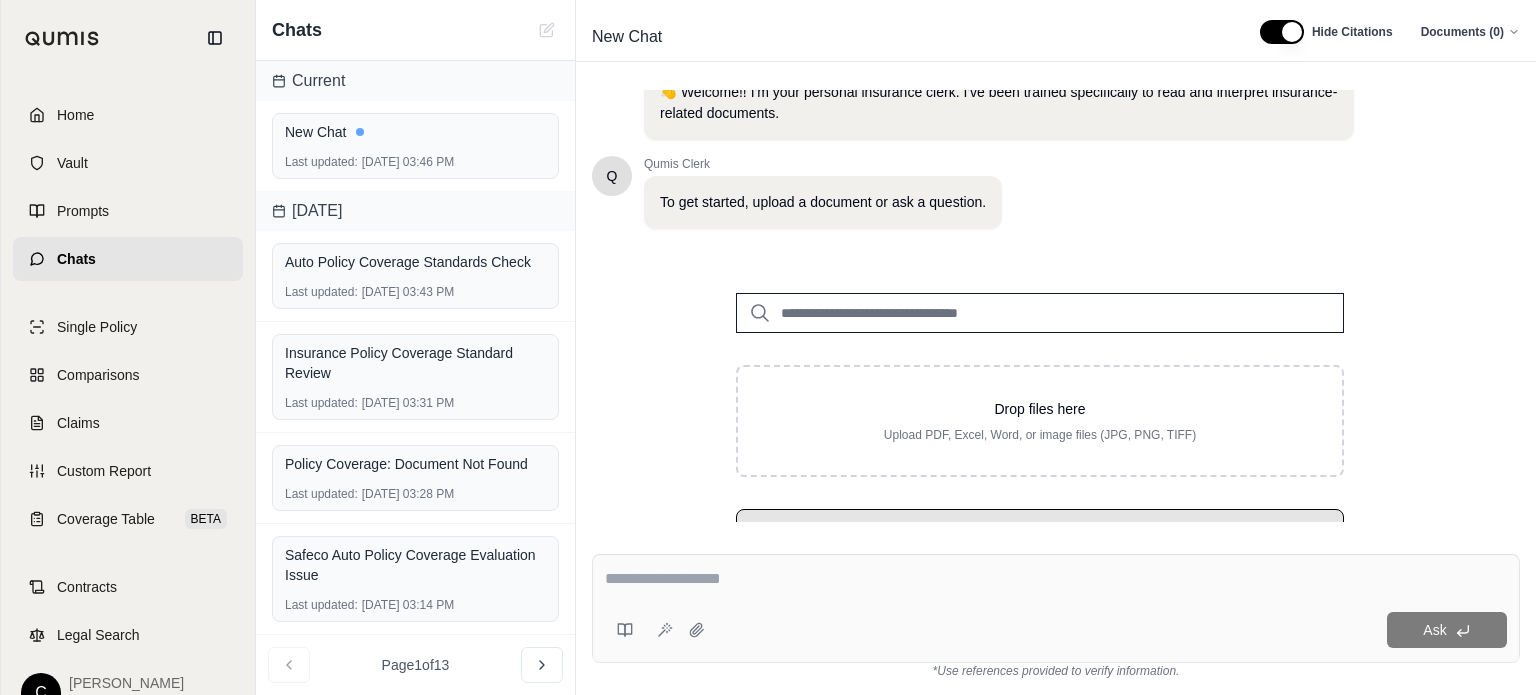 click at bounding box center [1056, 582] 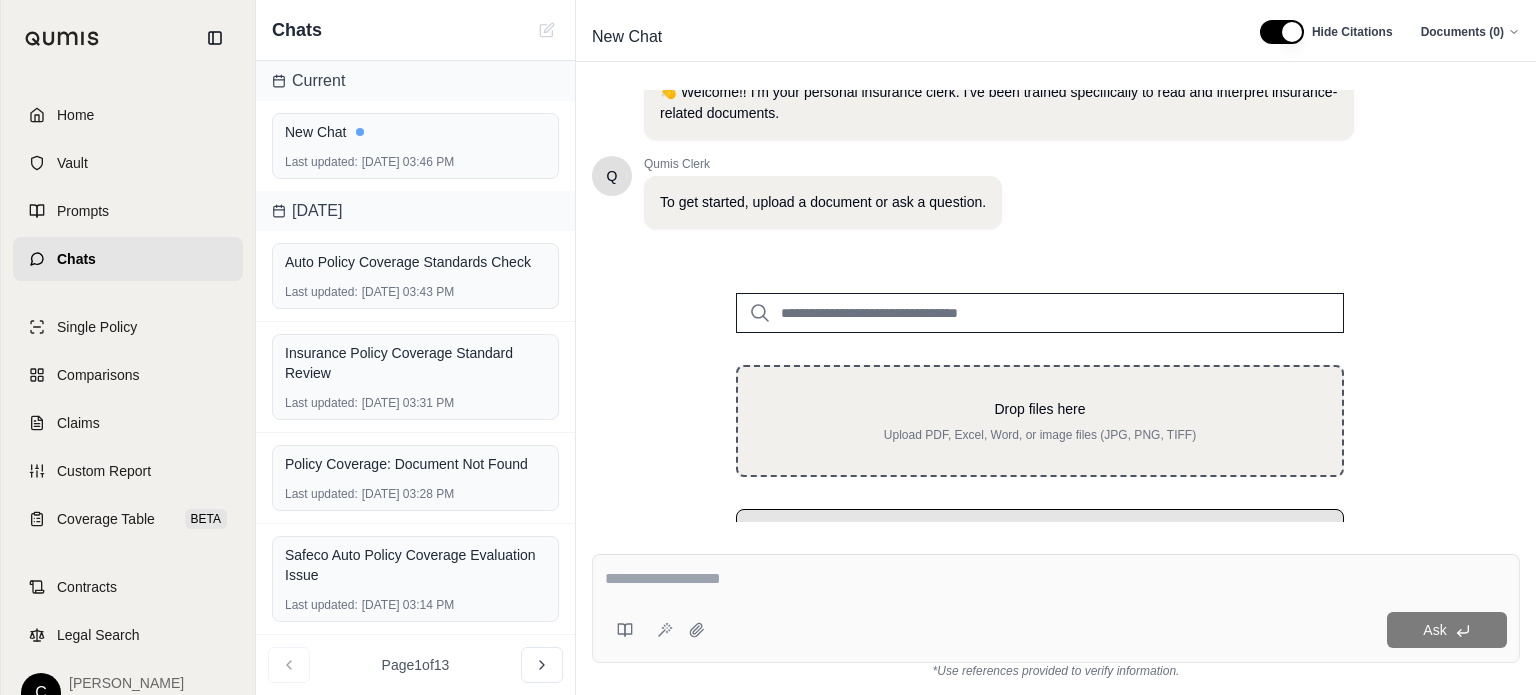 scroll, scrollTop: 157, scrollLeft: 0, axis: vertical 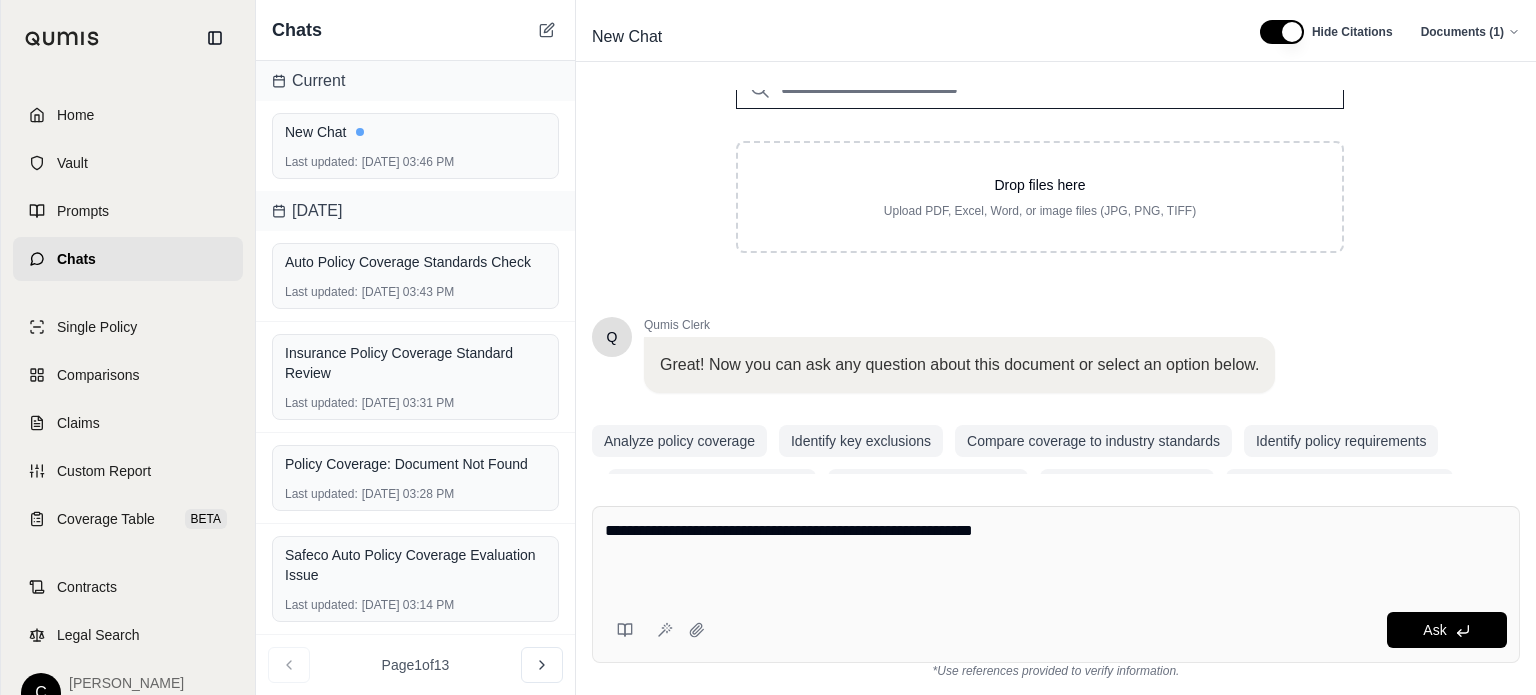 type on "**********" 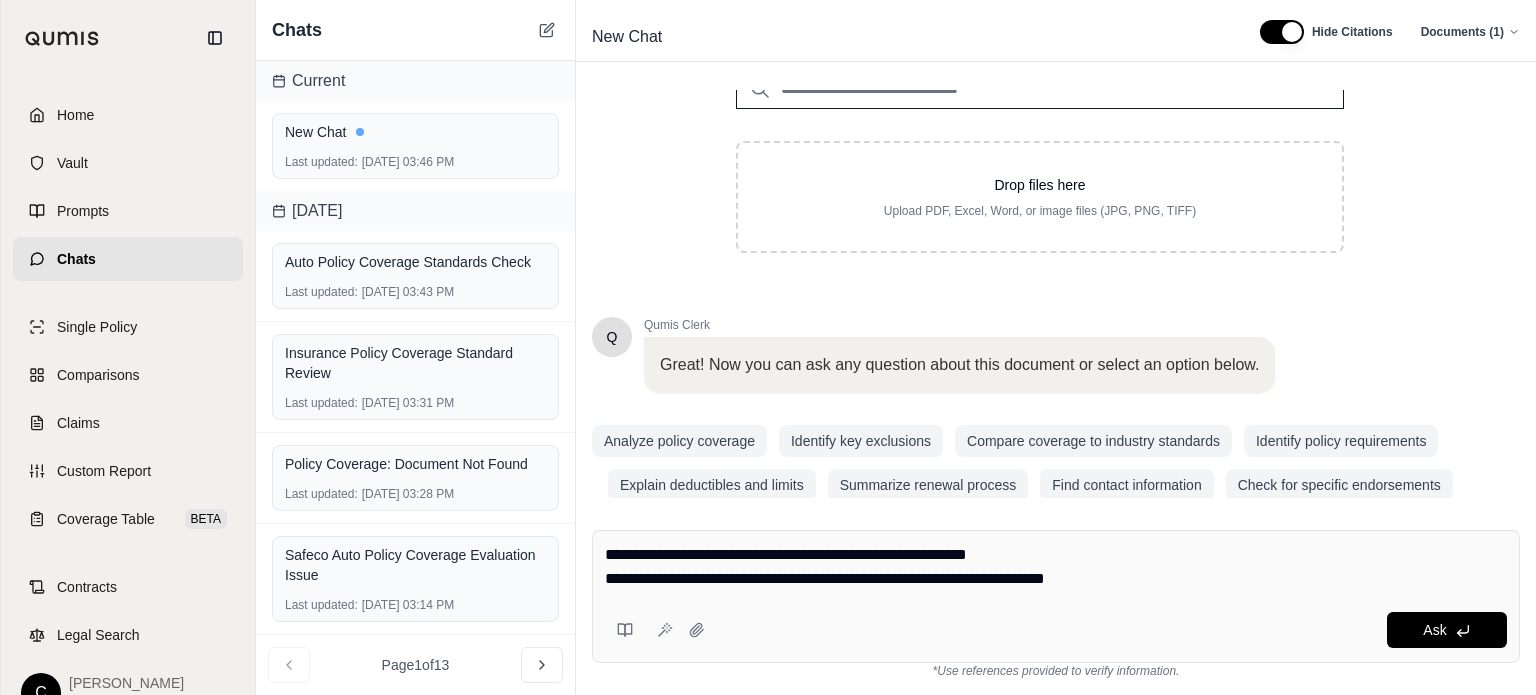 scroll, scrollTop: 188, scrollLeft: 0, axis: vertical 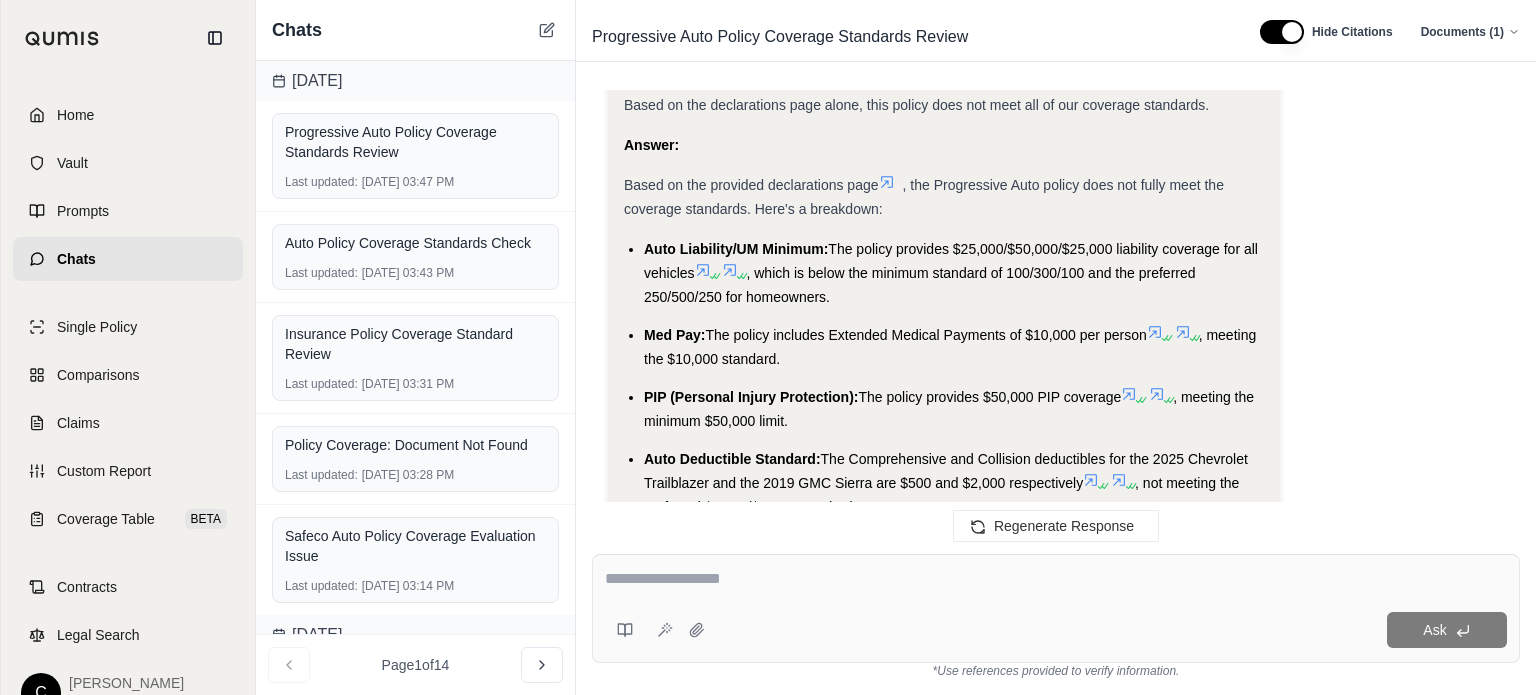 drag, startPoint x: 1139, startPoint y: 390, endPoint x: 627, endPoint y: 243, distance: 532.6847 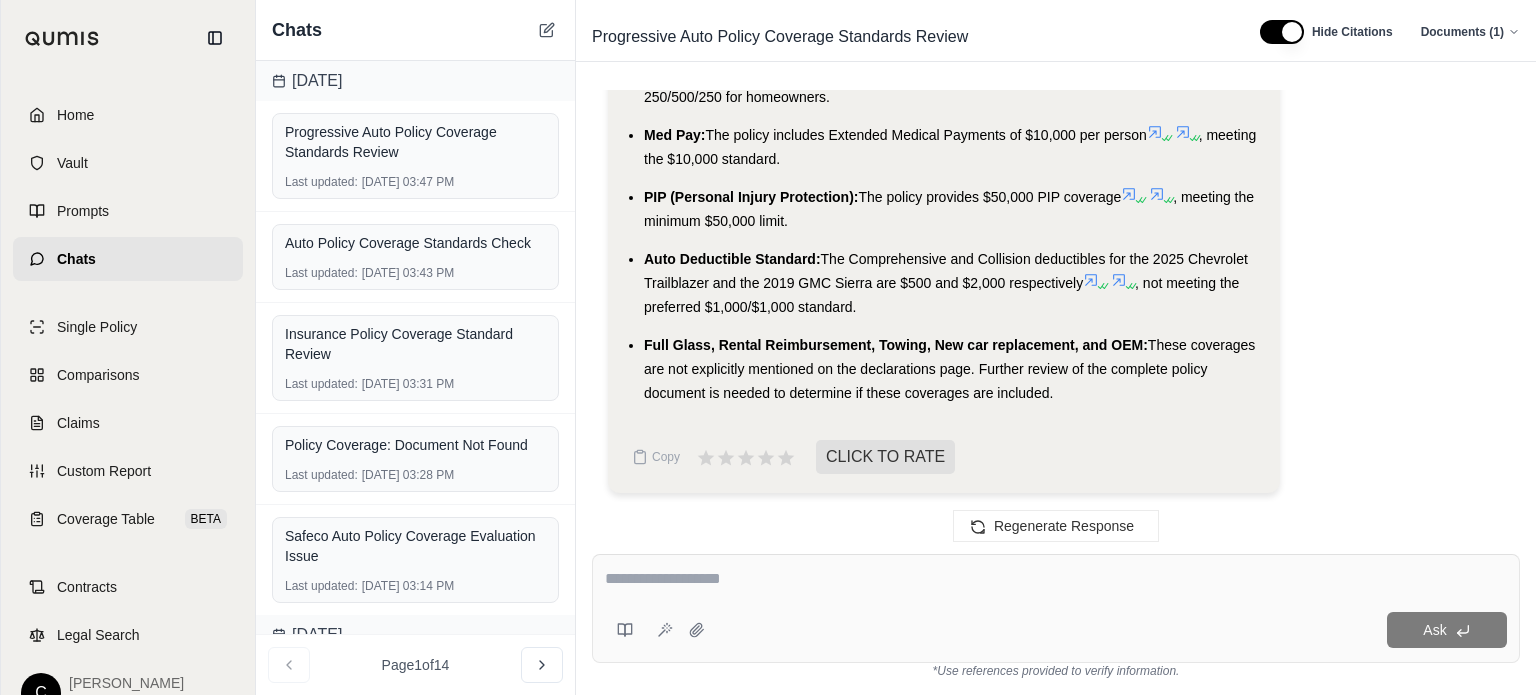 click at bounding box center (1056, 582) 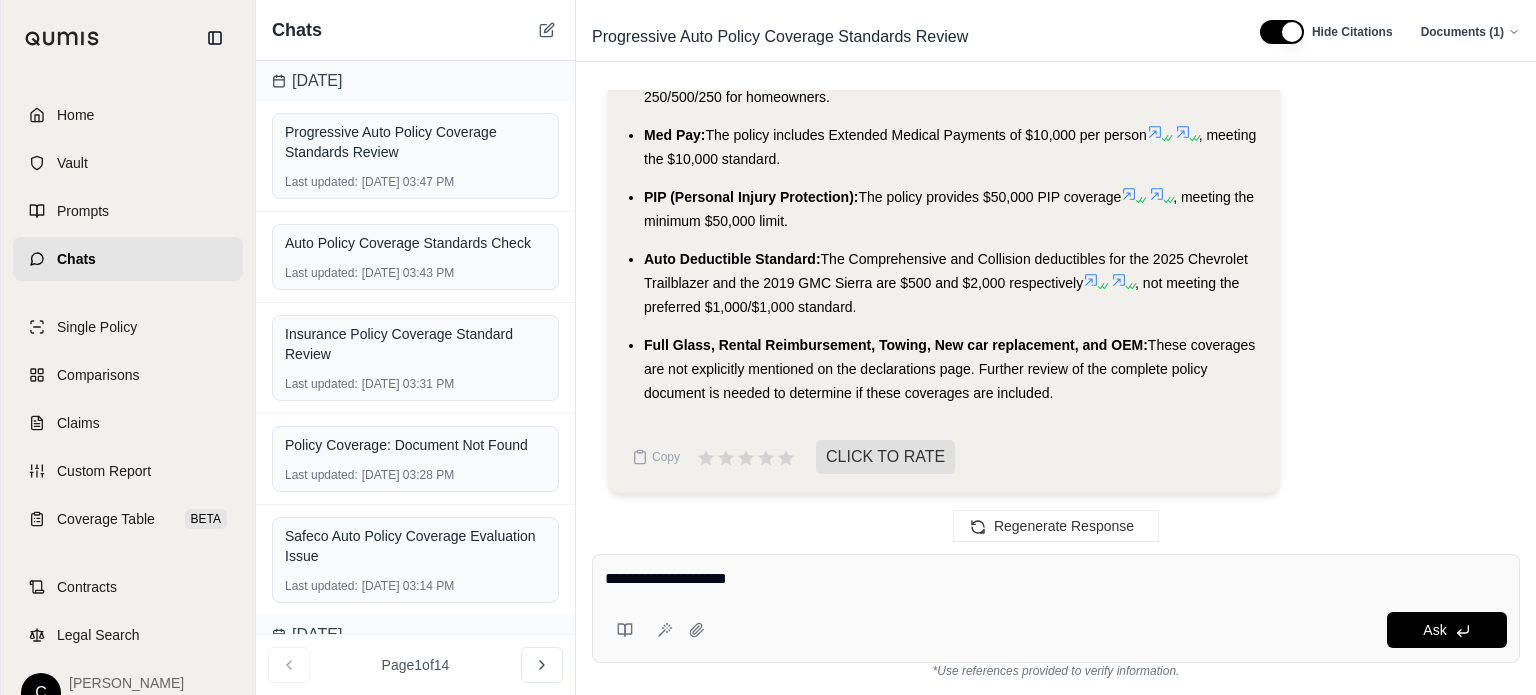 type on "**********" 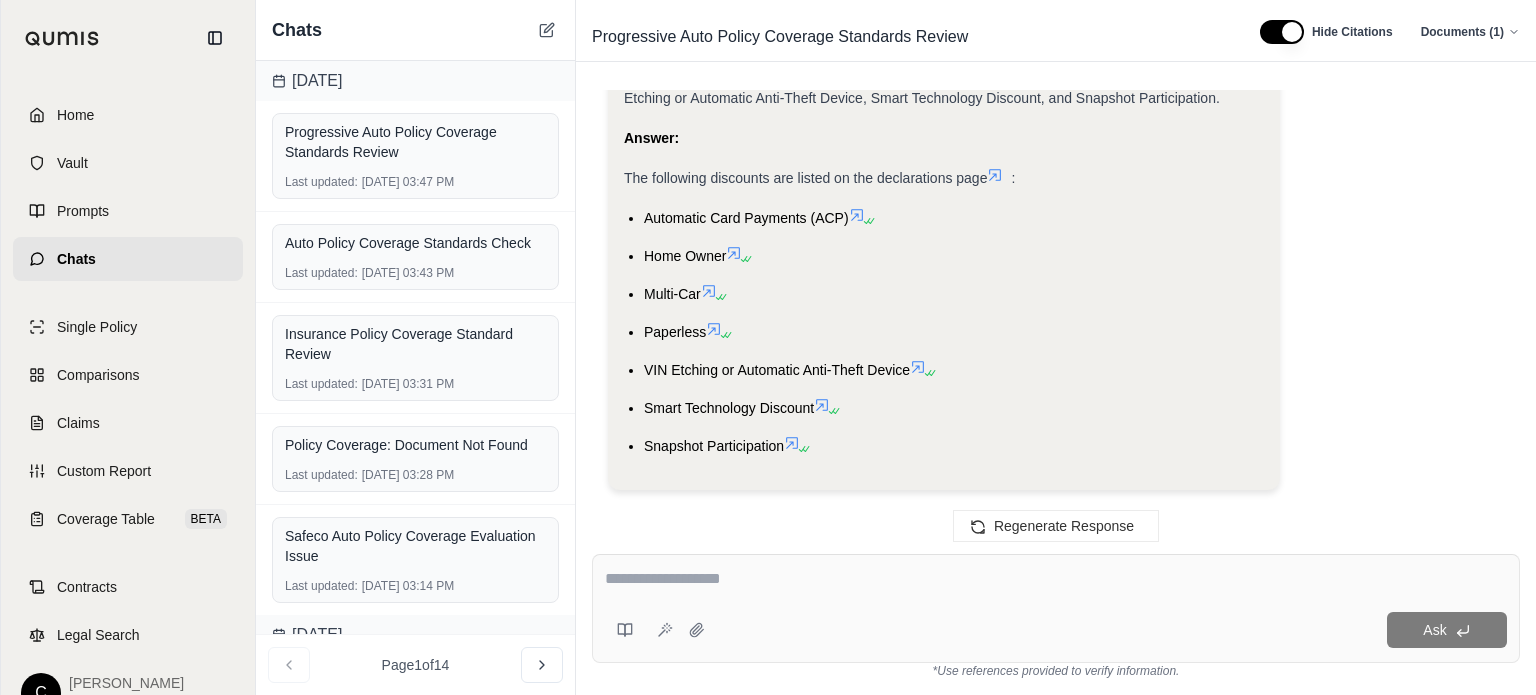 scroll, scrollTop: 2849, scrollLeft: 0, axis: vertical 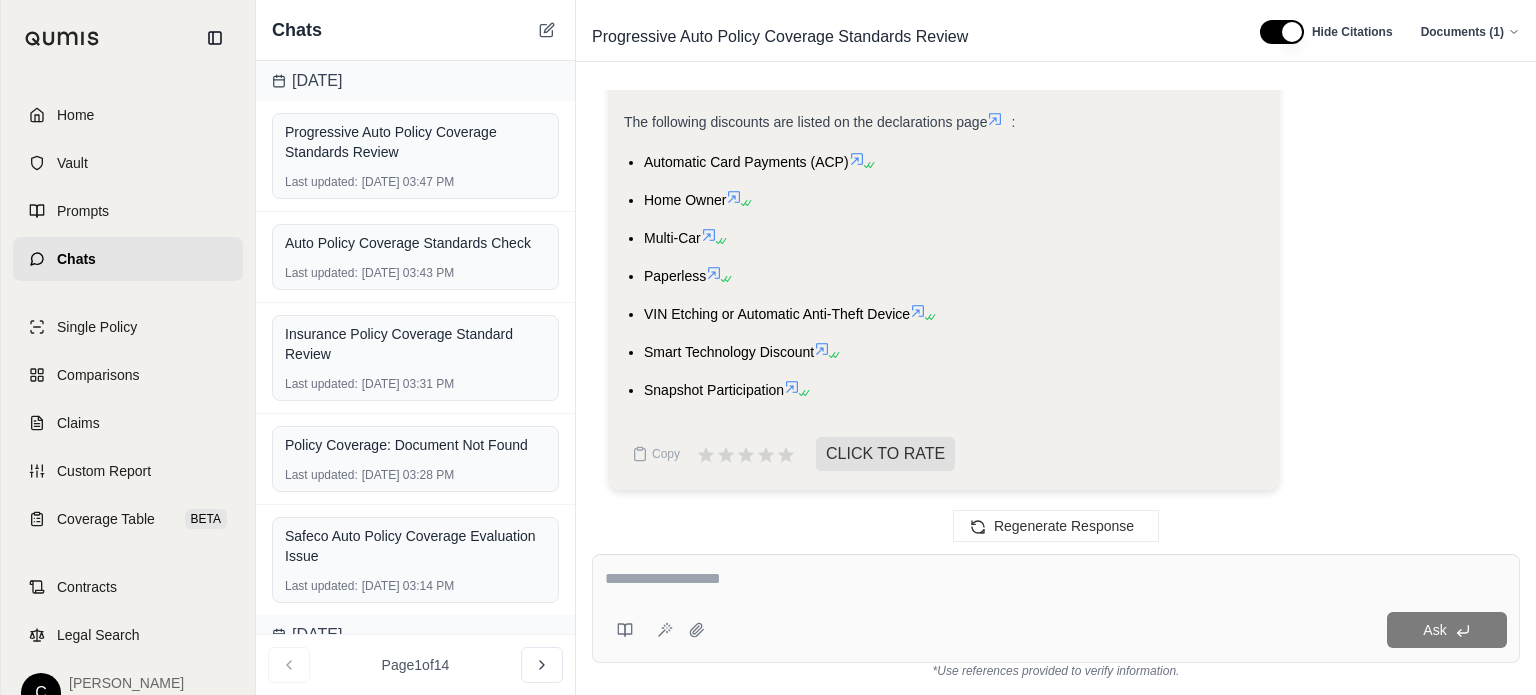 drag, startPoint x: 851, startPoint y: 404, endPoint x: 618, endPoint y: 175, distance: 326.6956 